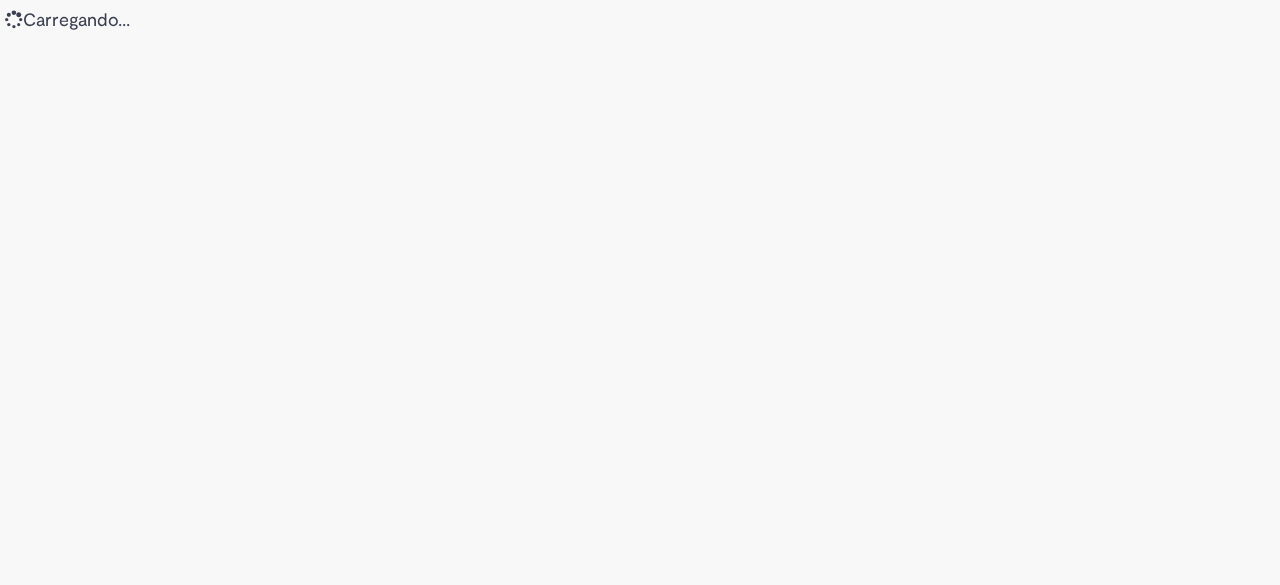 scroll, scrollTop: 0, scrollLeft: 0, axis: both 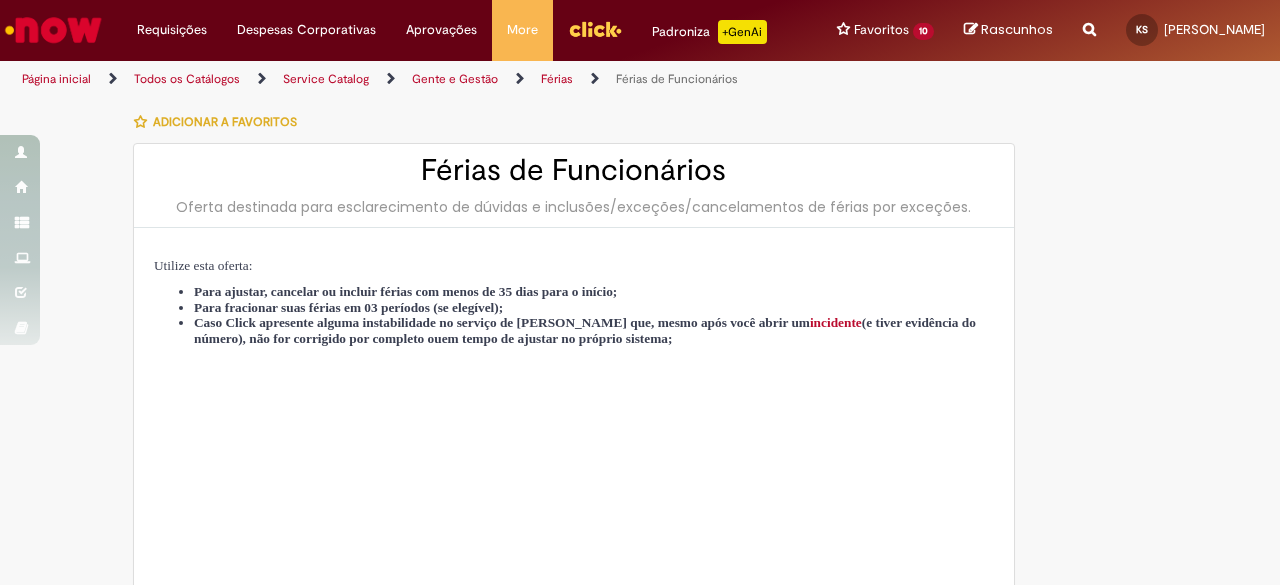 type on "********" 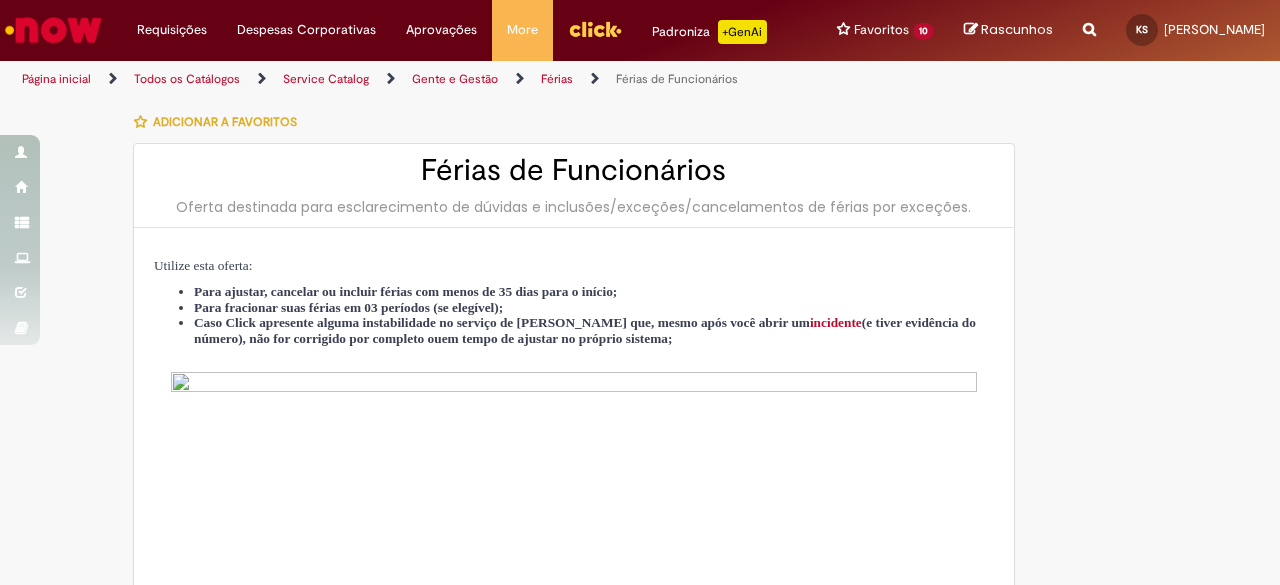 type on "**********" 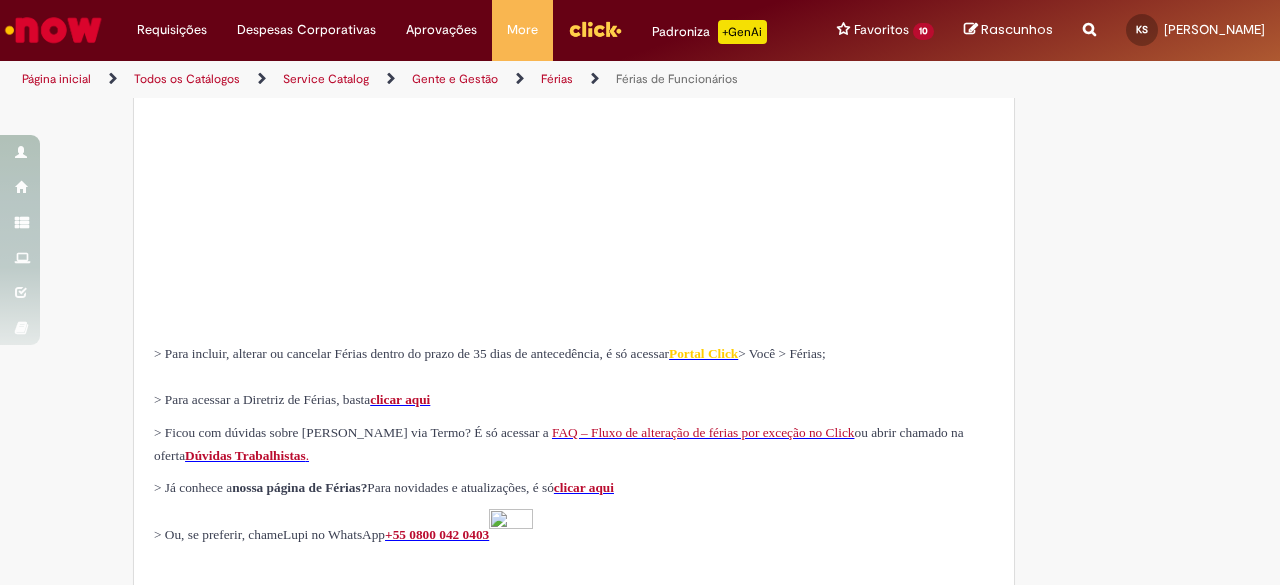 scroll, scrollTop: 600, scrollLeft: 0, axis: vertical 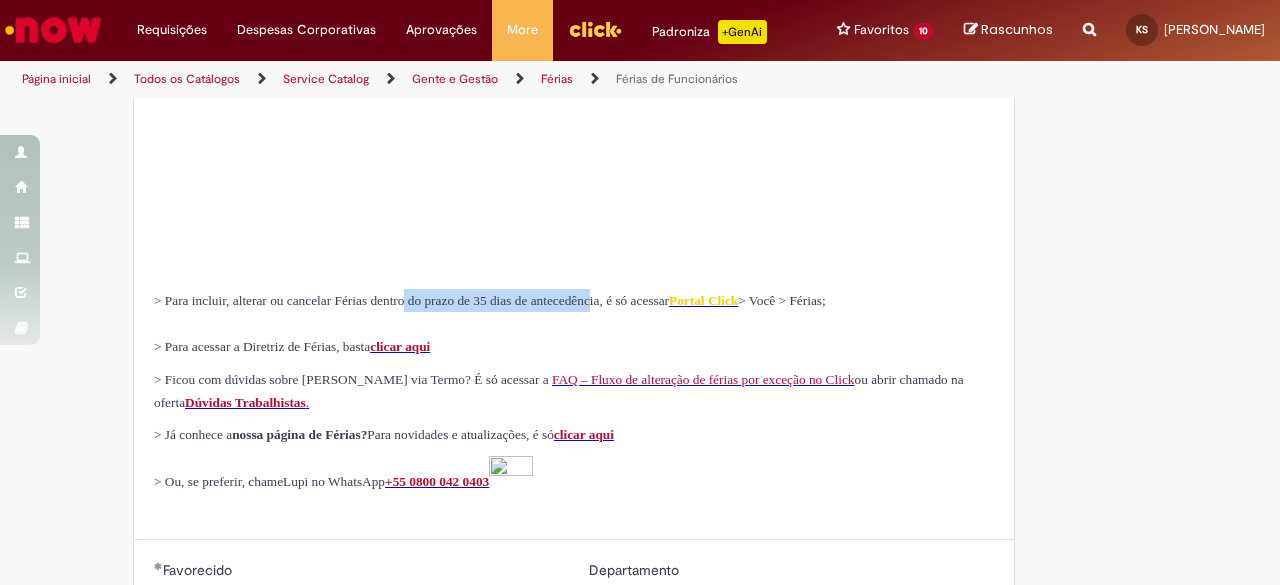 drag, startPoint x: 461, startPoint y: 303, endPoint x: 699, endPoint y: 305, distance: 238.0084 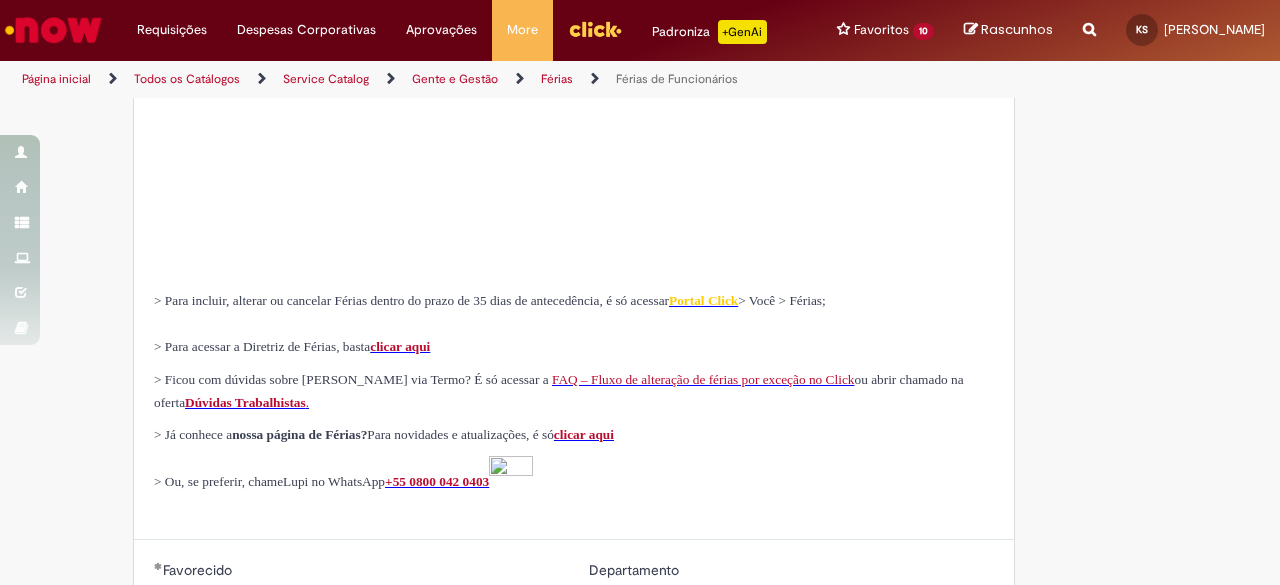 click on "> Para incluir, alterar ou cancelar Férias dentro do prazo de 35 dias de antecedência, é só acessar  Portal Click  > Você > Férias; > Para acessar a Diretriz de Férias, basta  clicar aqui" at bounding box center (574, 323) 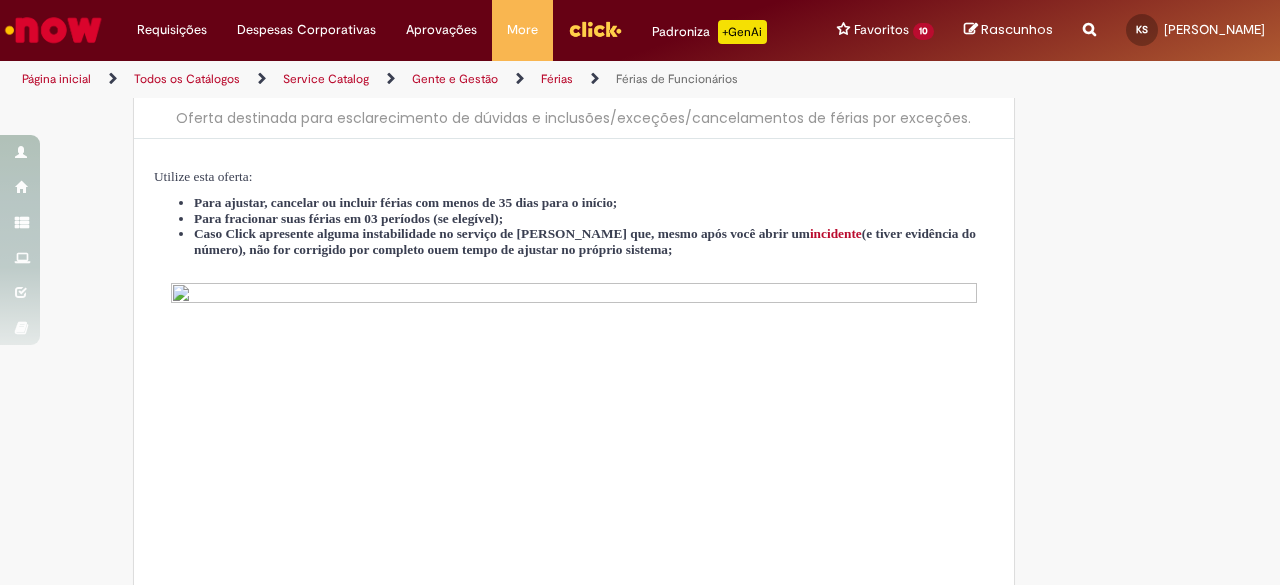 scroll, scrollTop: 0, scrollLeft: 0, axis: both 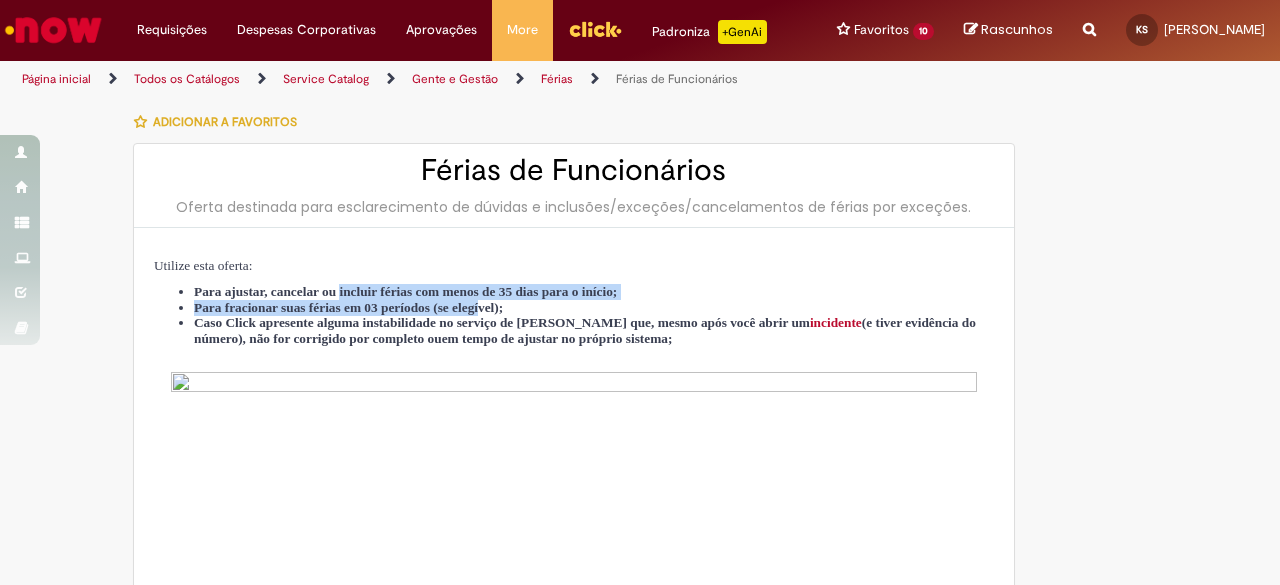 drag, startPoint x: 376, startPoint y: 295, endPoint x: 573, endPoint y: 299, distance: 197.0406 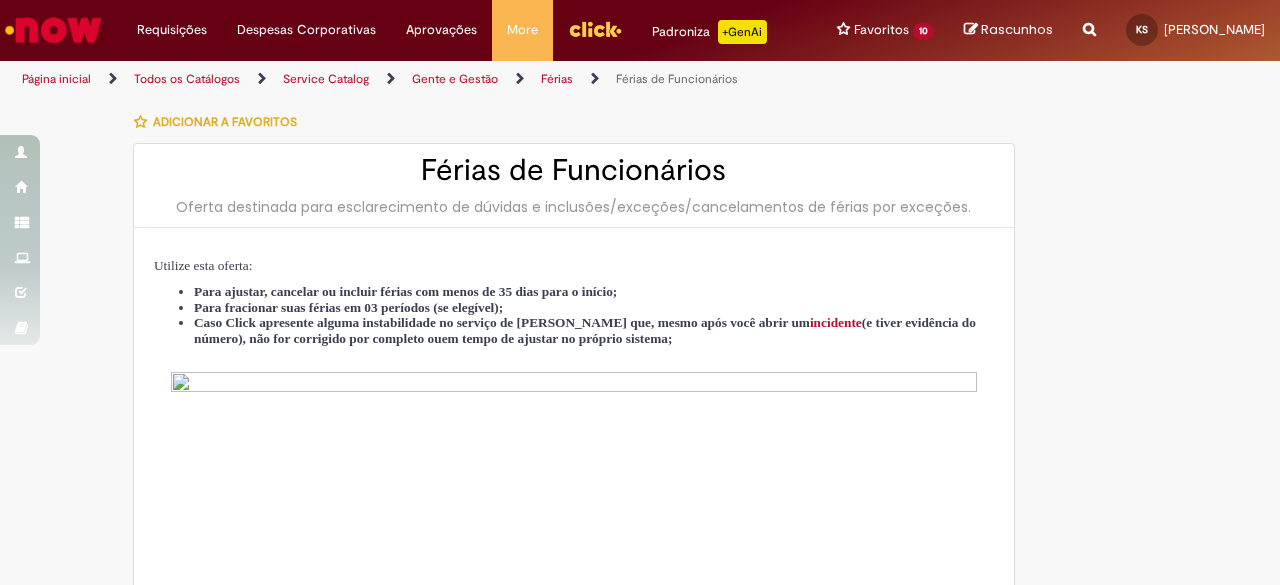 click on "Caso Click apresente alguma instabilidade no serviço de [PERSON_NAME] que, mesmo após você abrir um  incidente  (e tiver evidência do número), não for corrigido por completo ou" at bounding box center (585, 330) 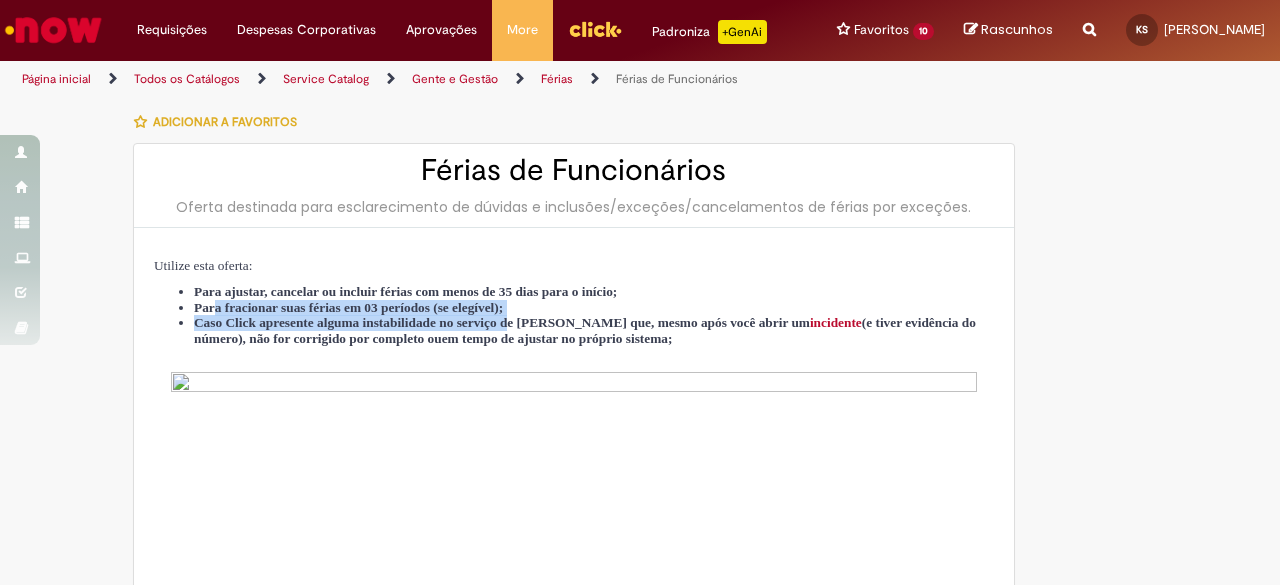 drag, startPoint x: 208, startPoint y: 309, endPoint x: 598, endPoint y: 315, distance: 390.04614 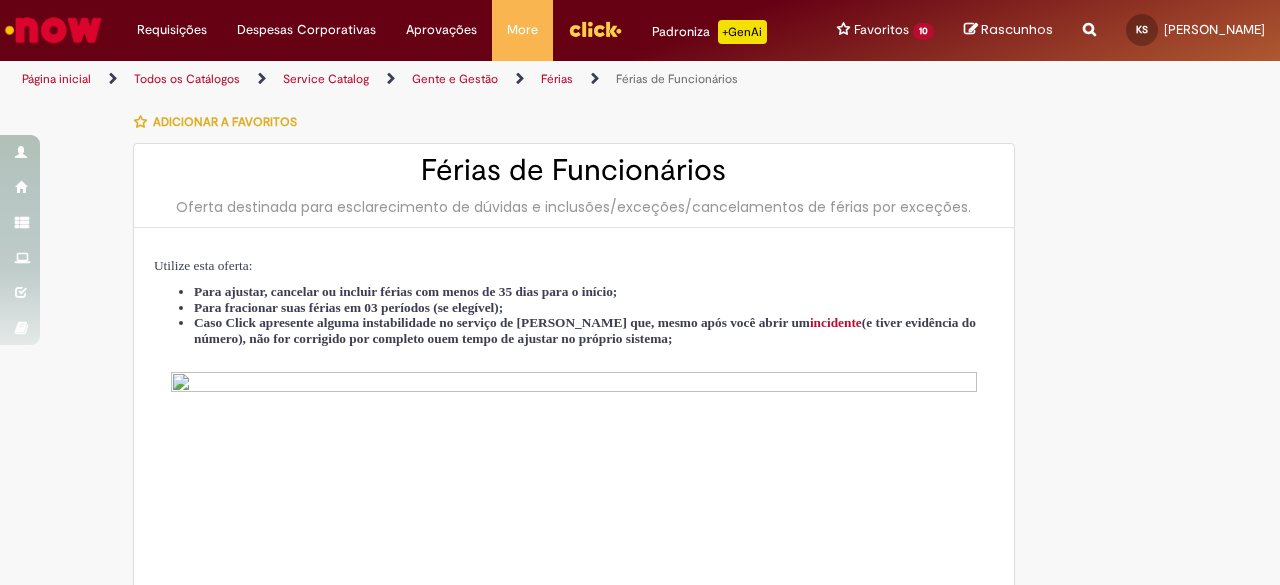 click on "Caso Click apresente alguma instabilidade no serviço de [PERSON_NAME] que, mesmo após você abrir um  incidente  (e tiver evidência do número), não for corrigido por completo ou" at bounding box center (585, 330) 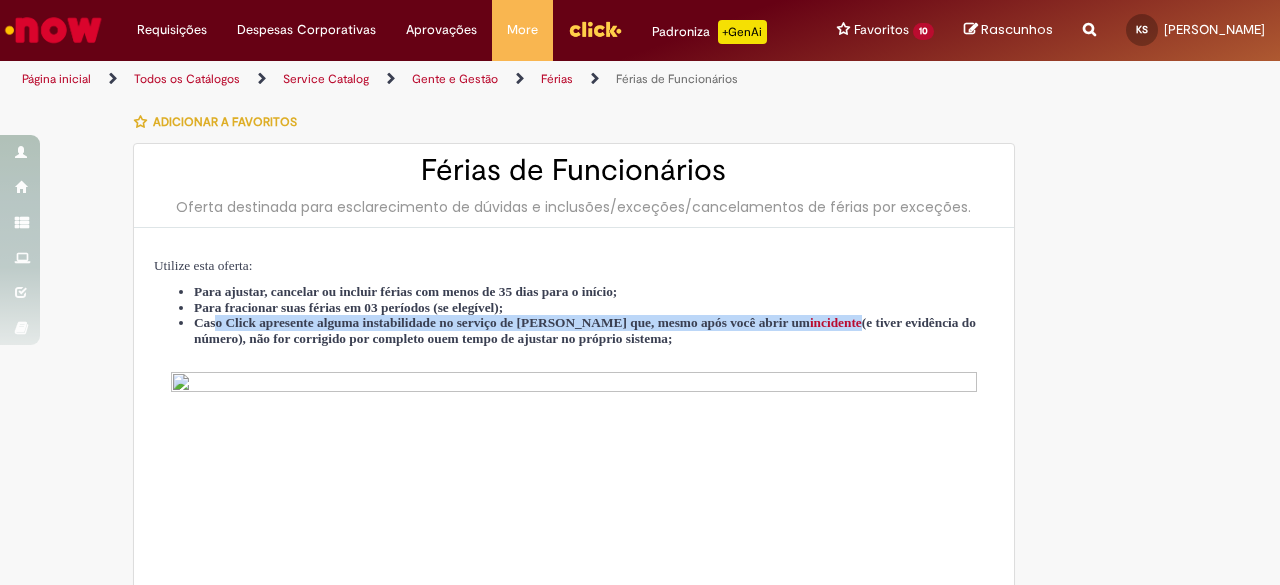 drag, startPoint x: 210, startPoint y: 318, endPoint x: 1010, endPoint y: 320, distance: 800.0025 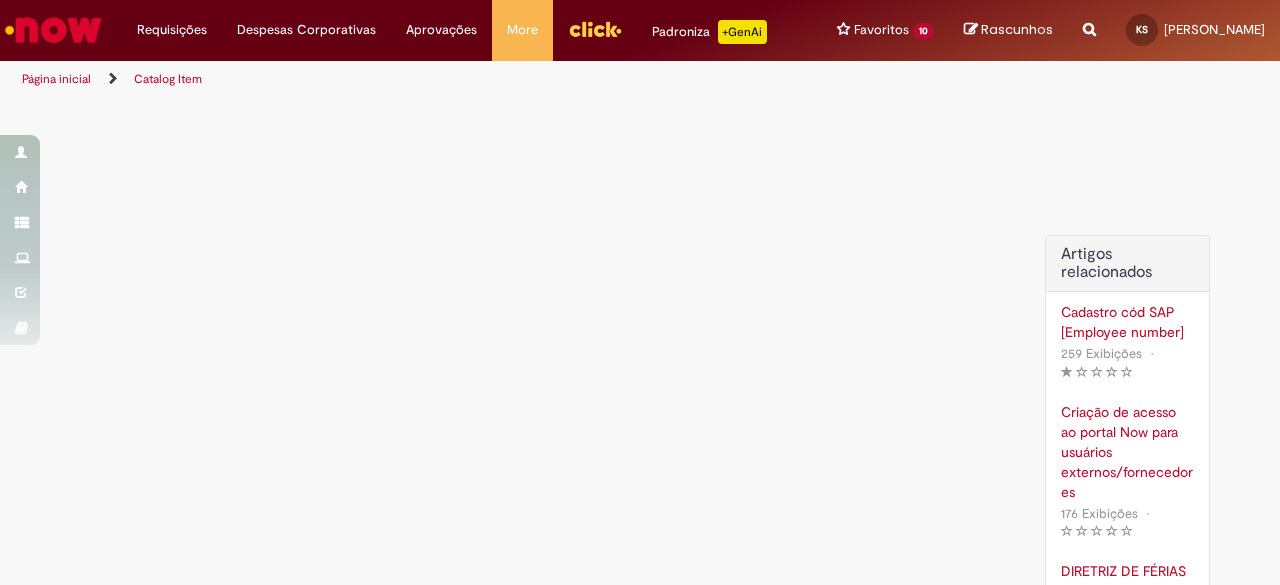 click on "Criação de acesso ao portal Now para usuários externos/fornecedores
Metadados do artigo                   176 Exibições   O artigo tem 176 exibições                          •        O artigo tem classificação - 0 de 5 estrelas
( )
( )
( )
( )
( )" at bounding box center [1127, 472] 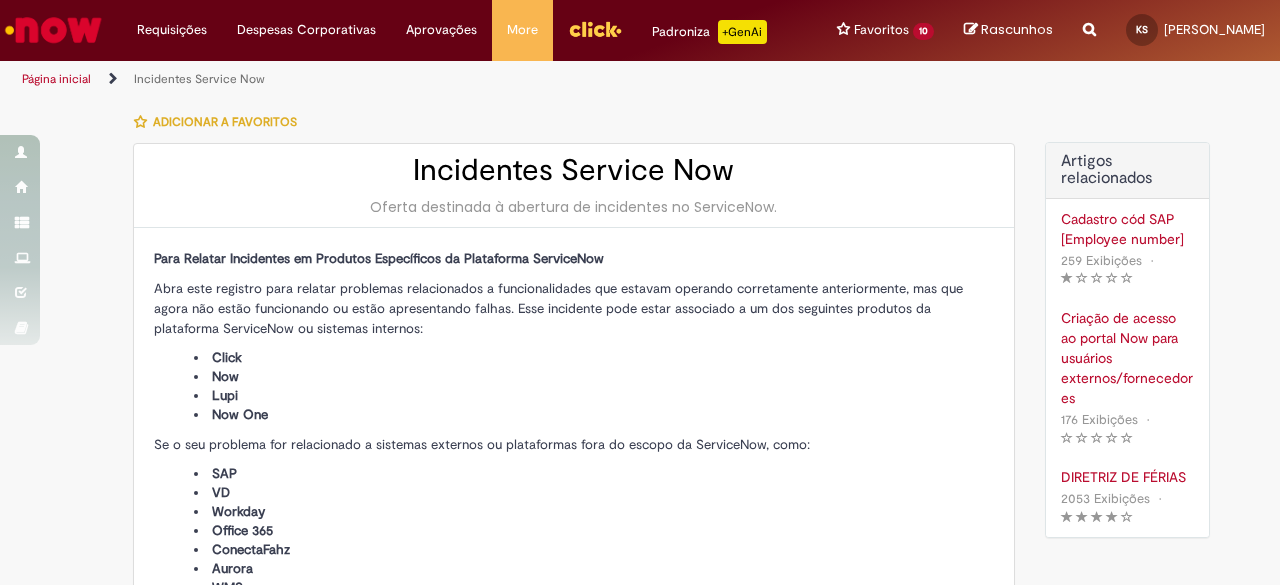type on "**********" 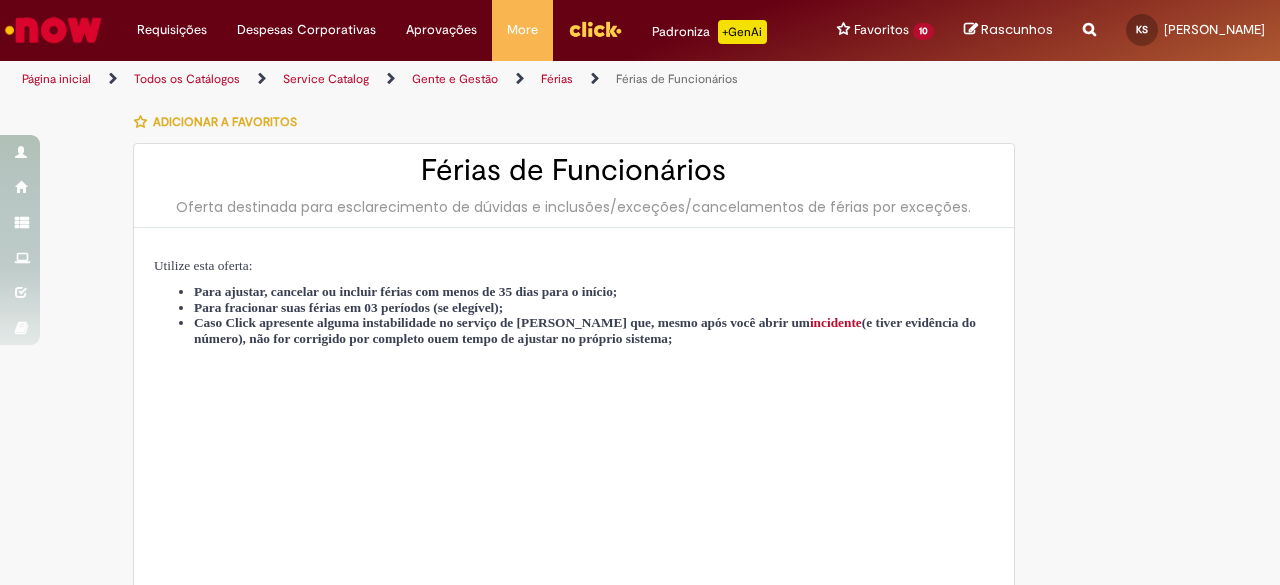 type on "********" 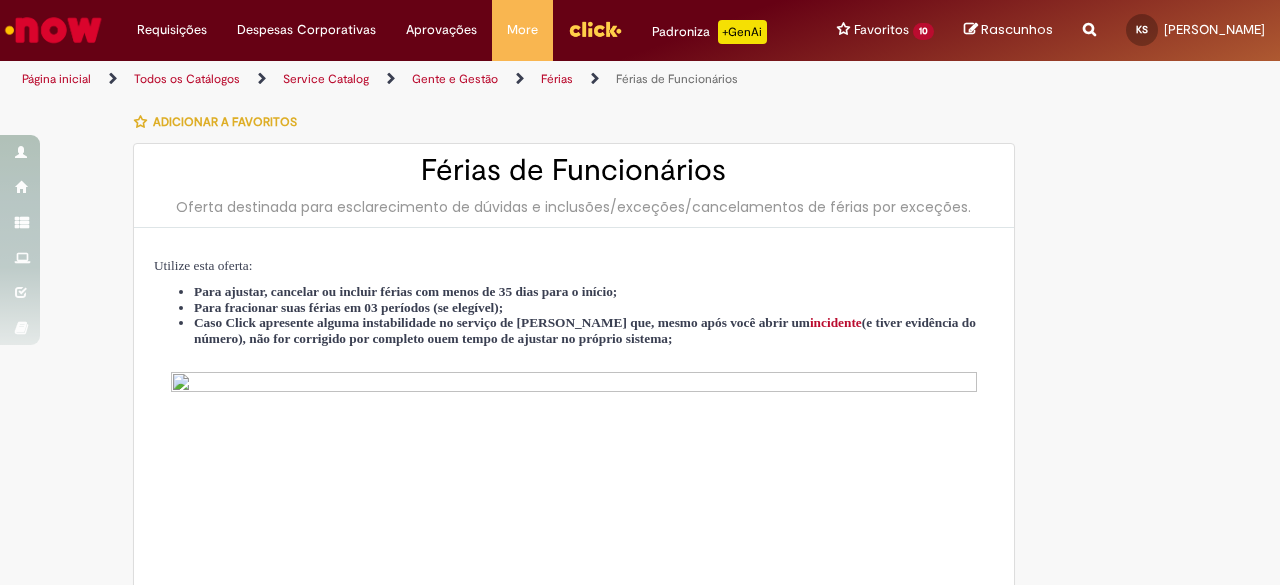 type on "**********" 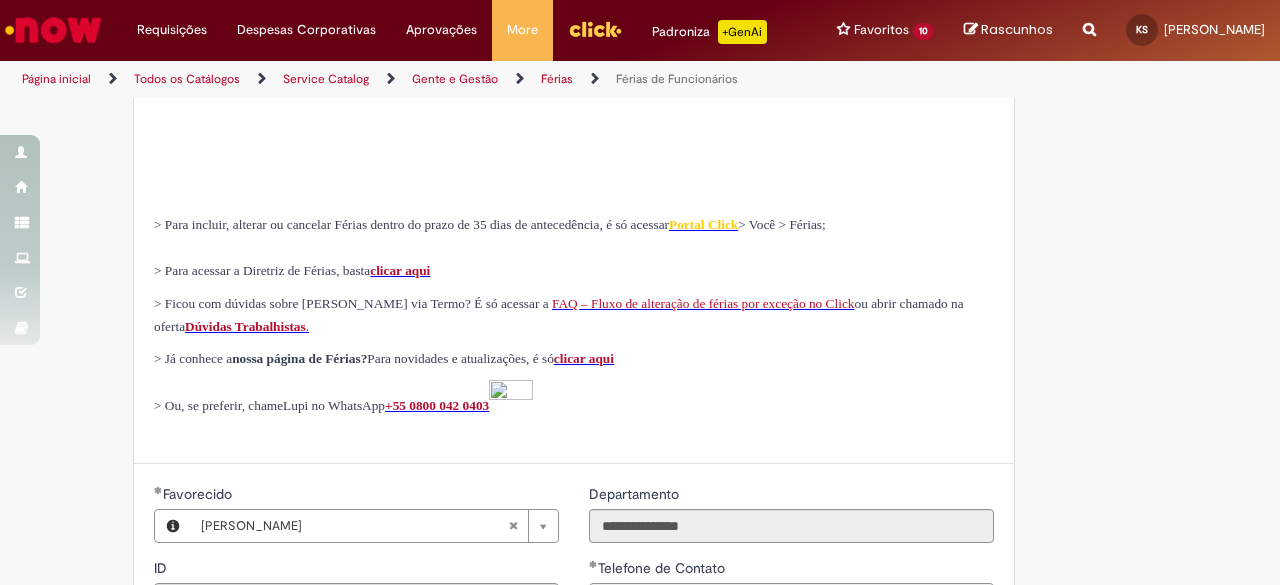 scroll, scrollTop: 600, scrollLeft: 0, axis: vertical 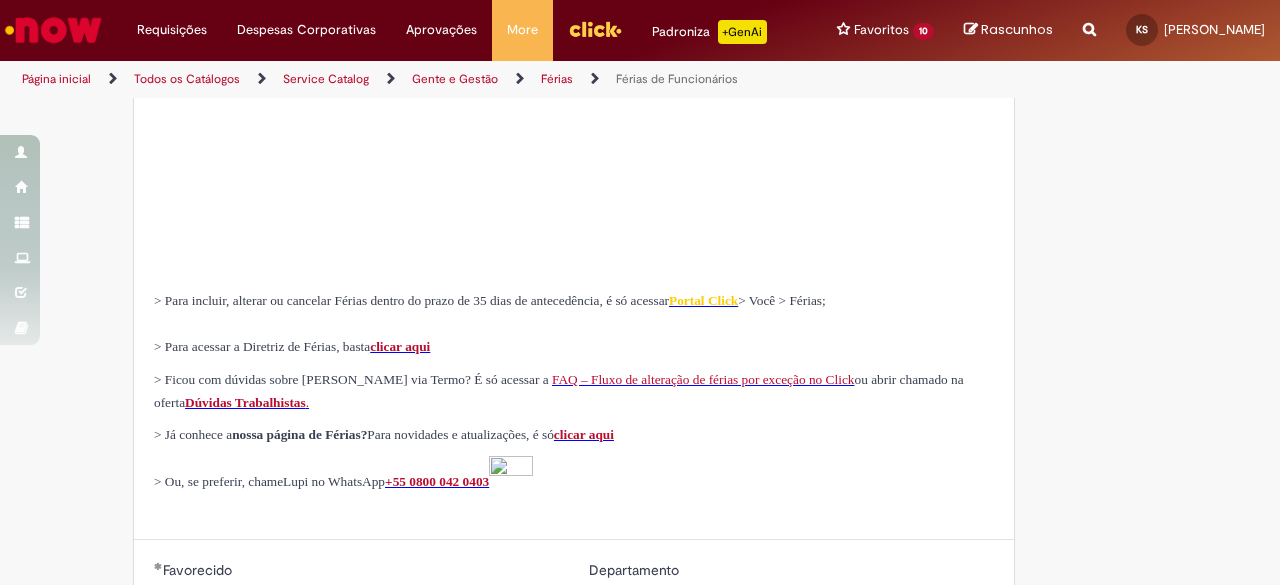 click on "Dúvidas Trabalhistas" at bounding box center [245, 402] 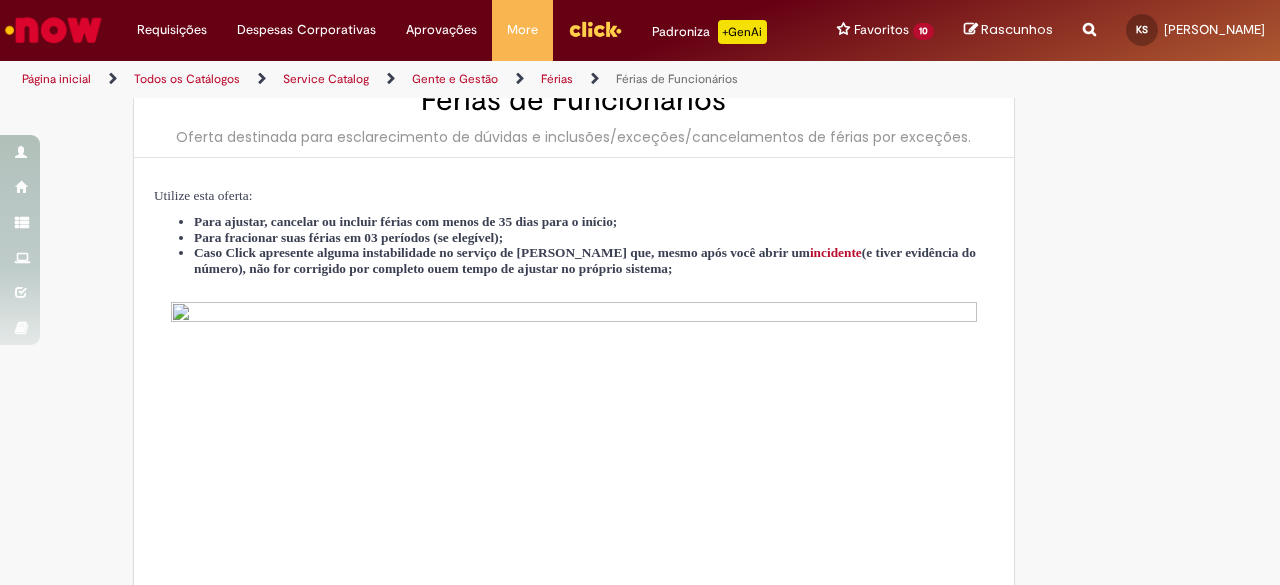 scroll, scrollTop: 0, scrollLeft: 0, axis: both 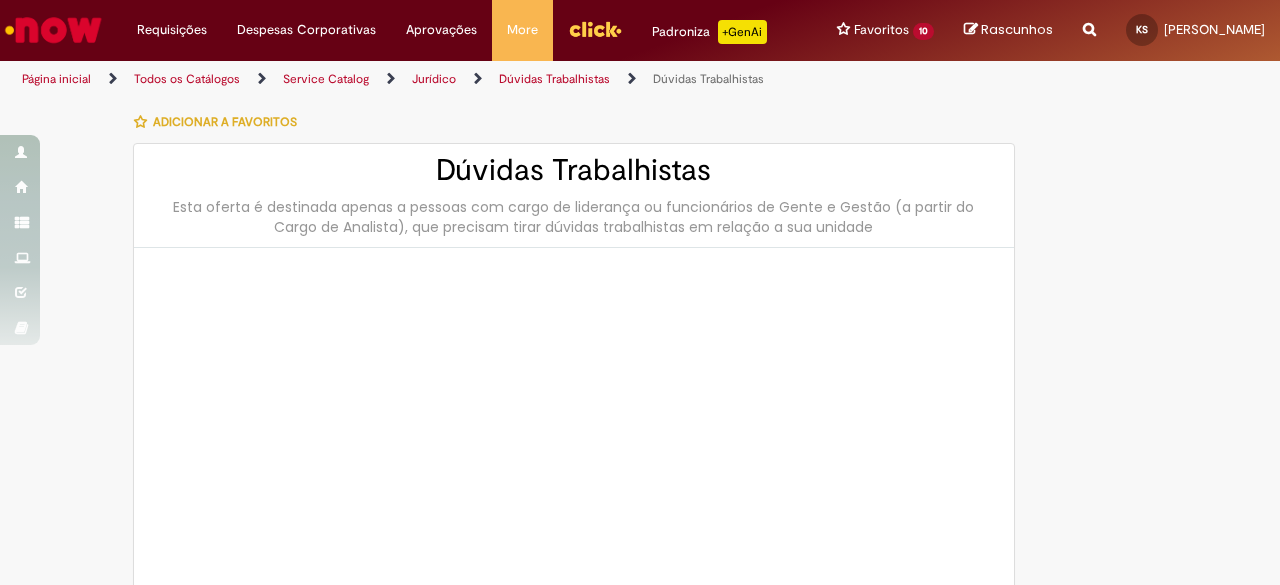 type on "********" 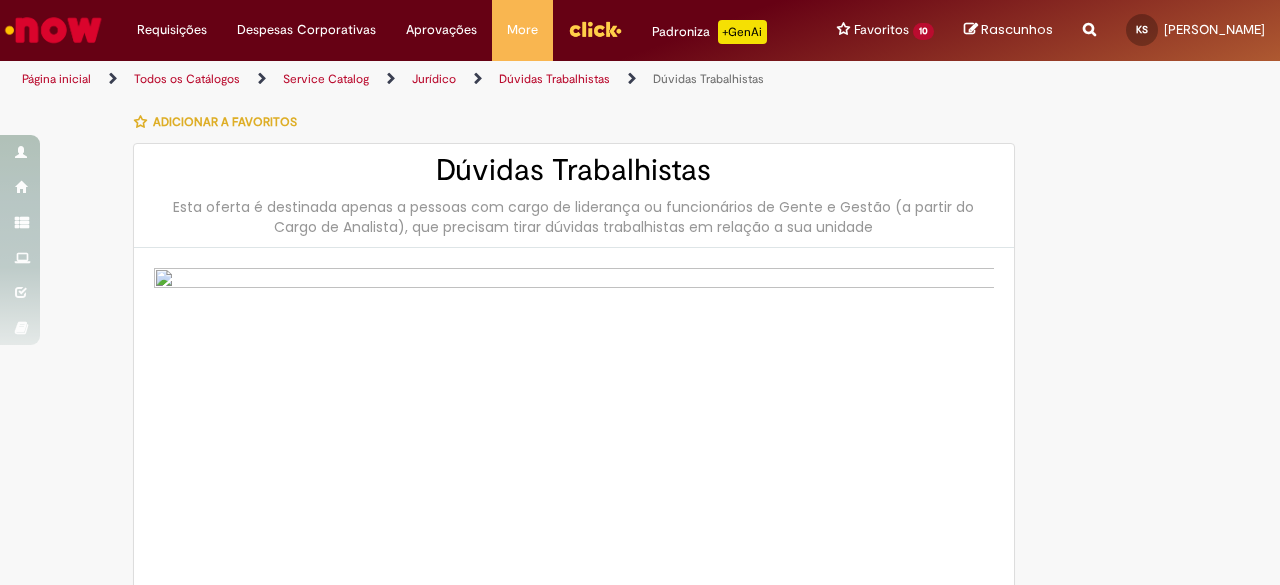type on "**********" 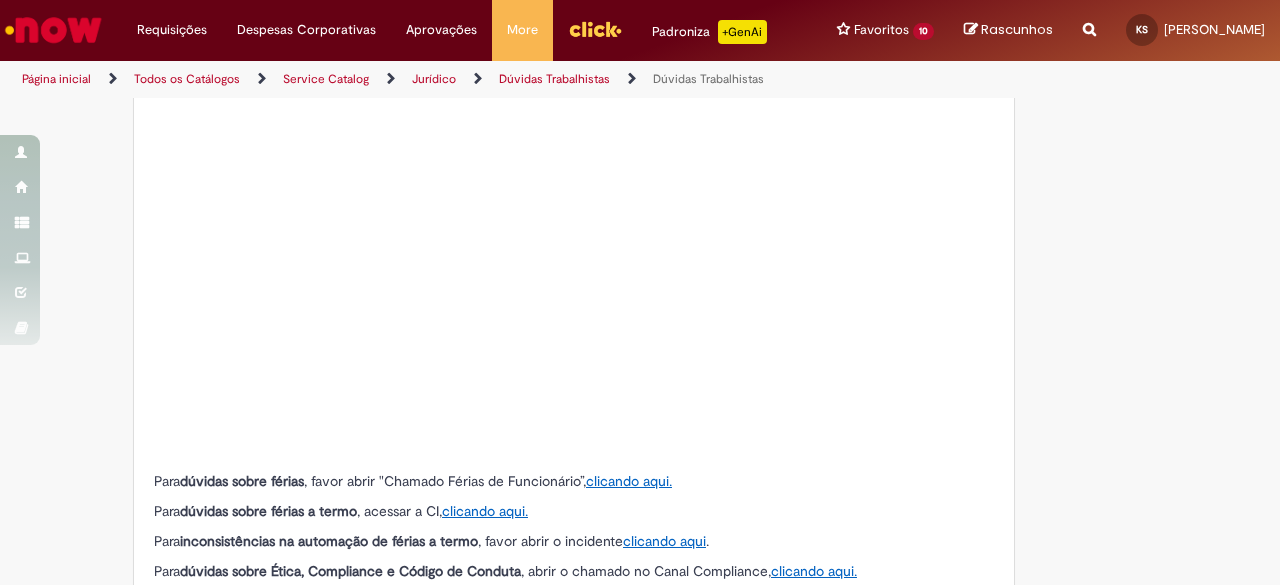type on "**********" 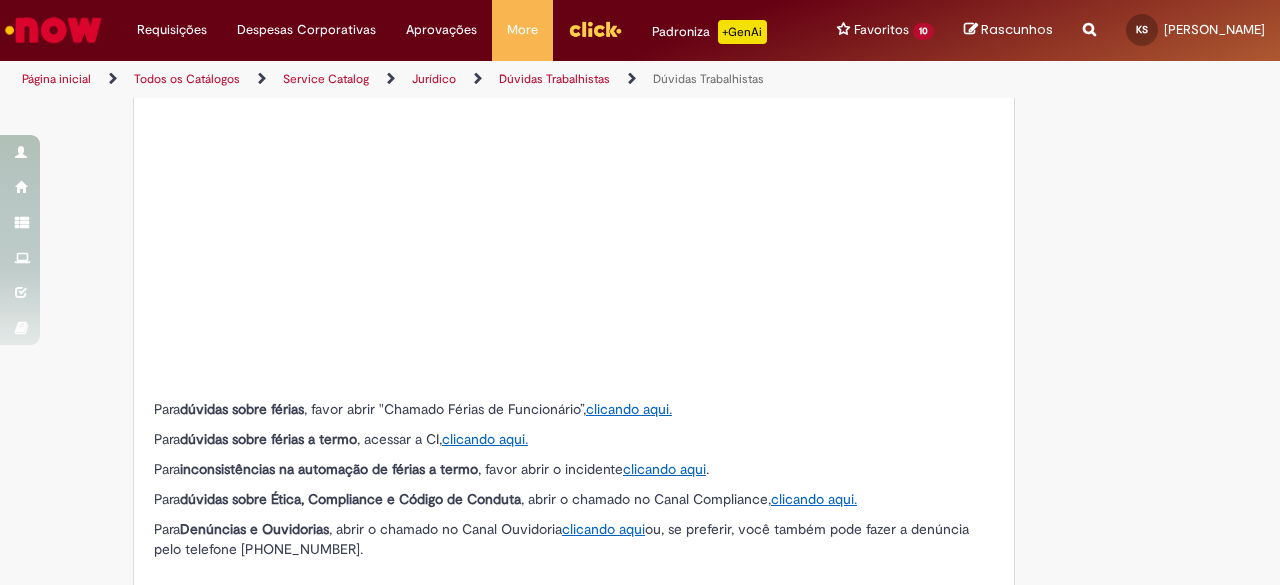 scroll, scrollTop: 380, scrollLeft: 0, axis: vertical 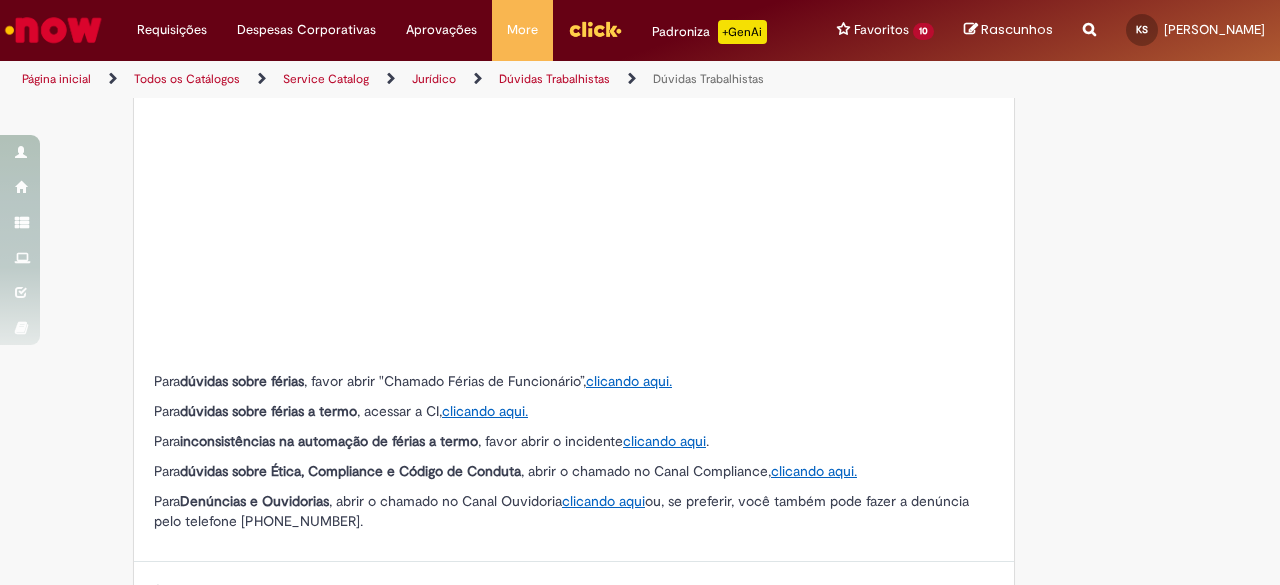 click on "clicando aqui." at bounding box center [629, 381] 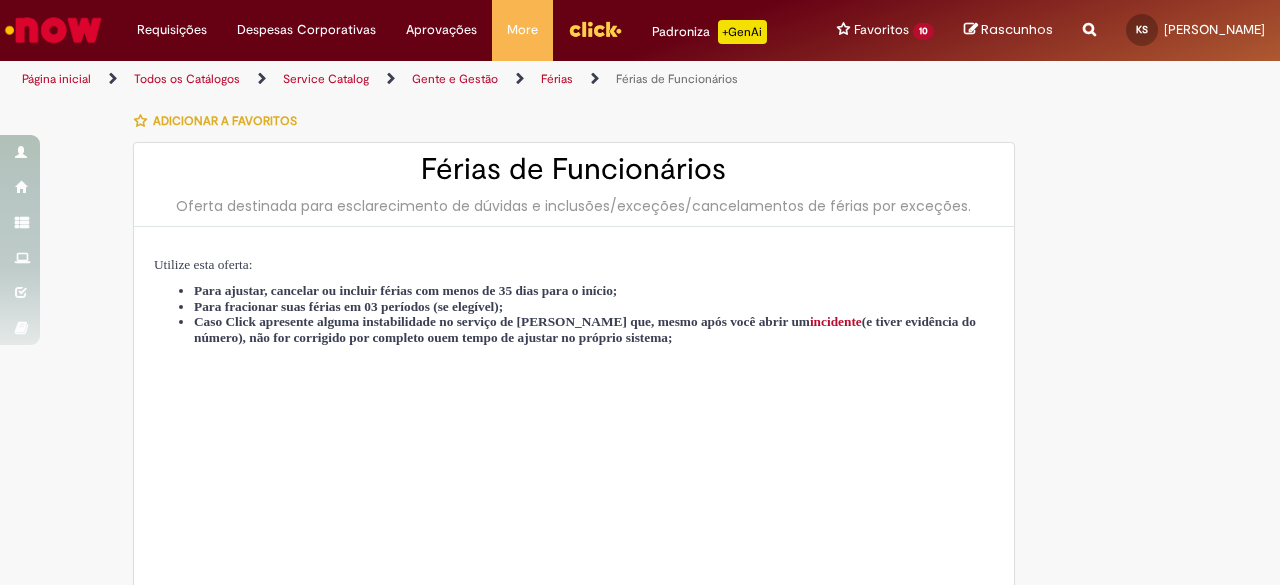 type on "********" 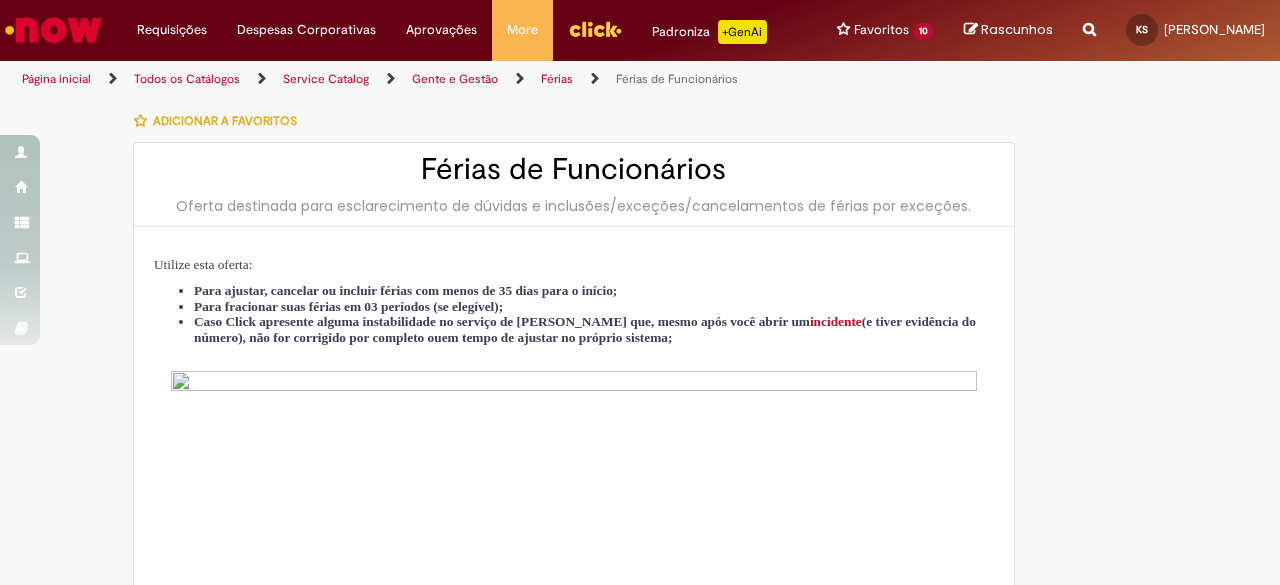 type on "**********" 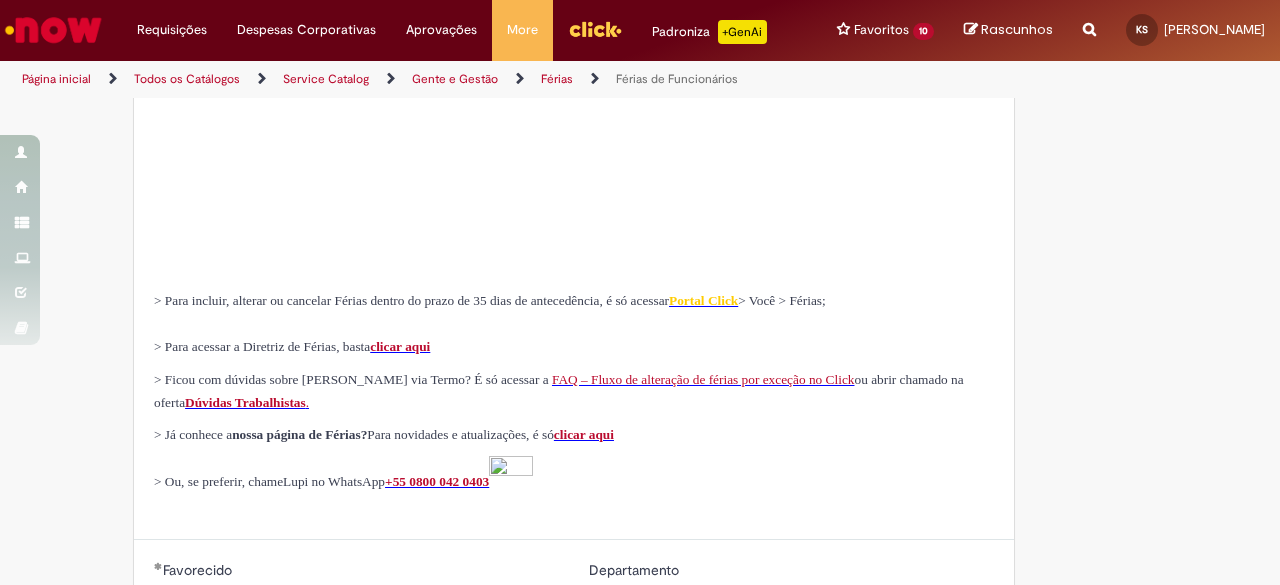 type on "**********" 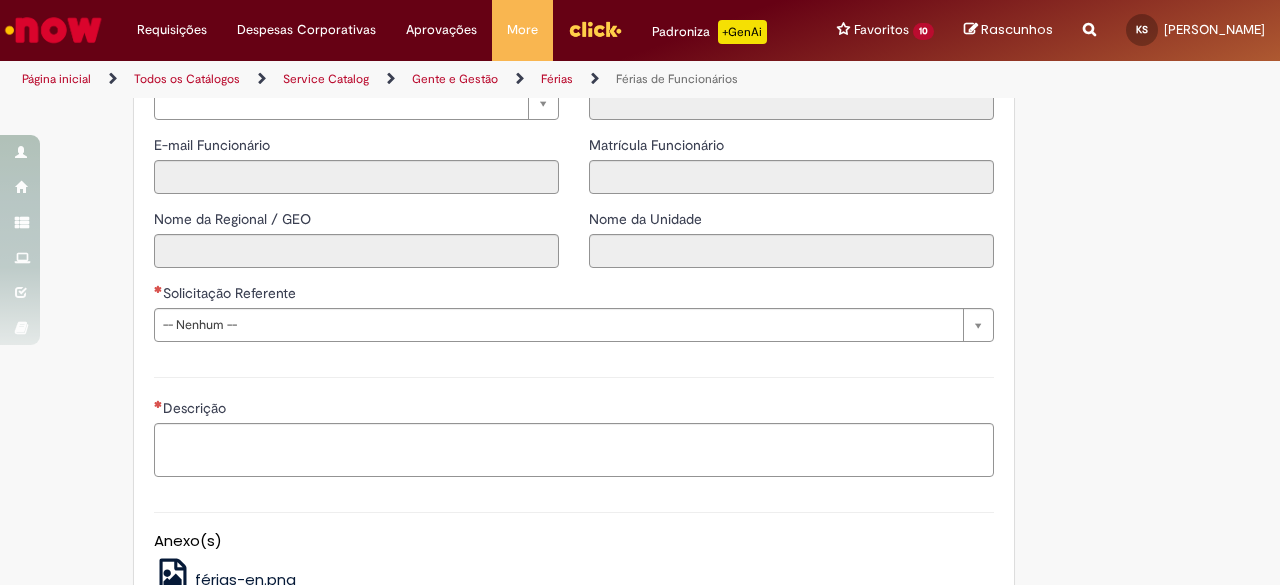 scroll, scrollTop: 1500, scrollLeft: 0, axis: vertical 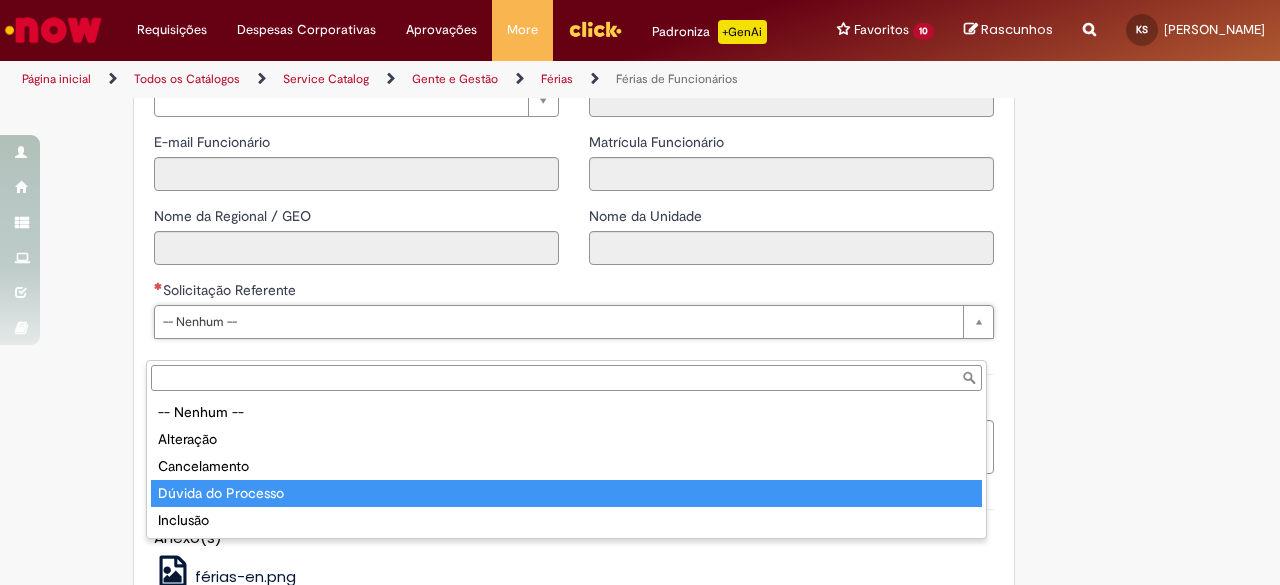 type on "**********" 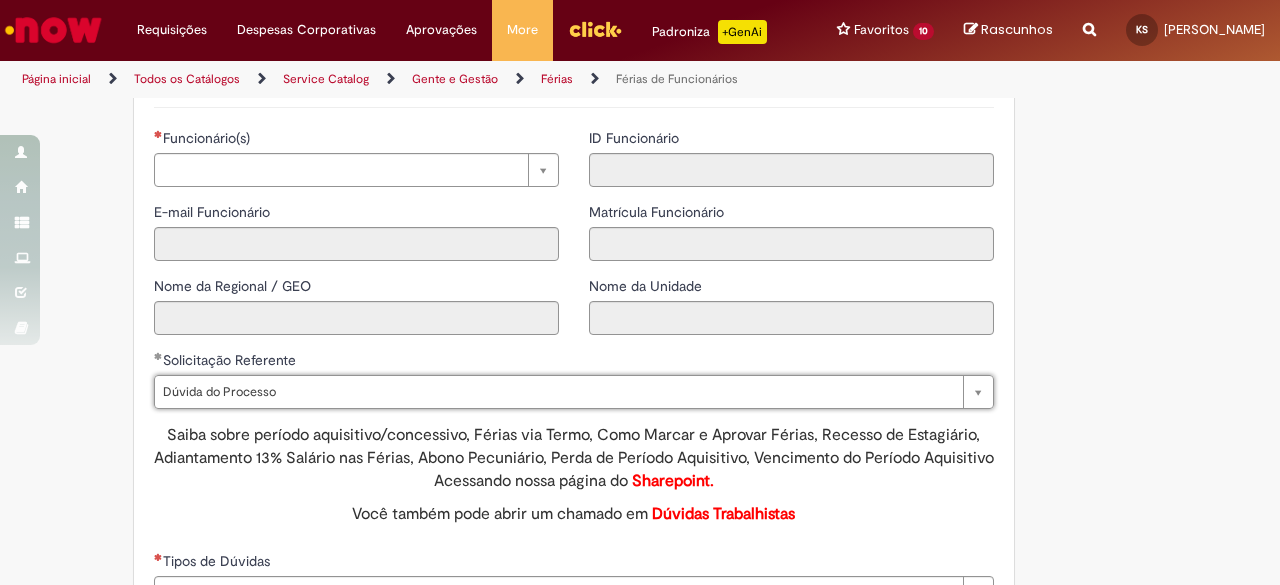 scroll, scrollTop: 1400, scrollLeft: 0, axis: vertical 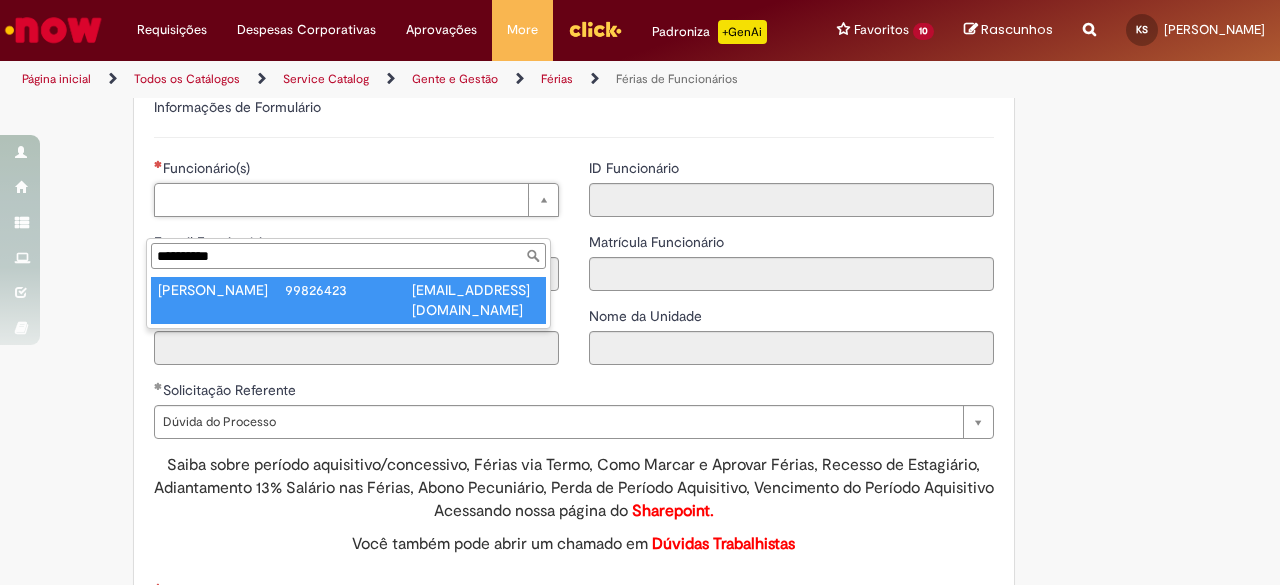 type on "**********" 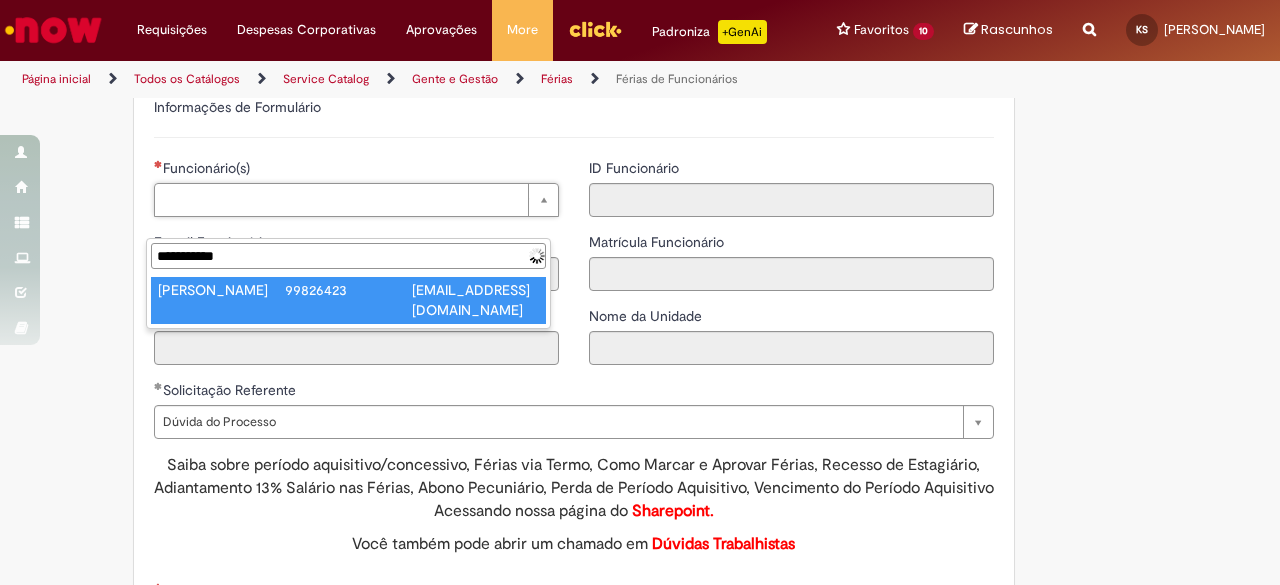 type on "**********" 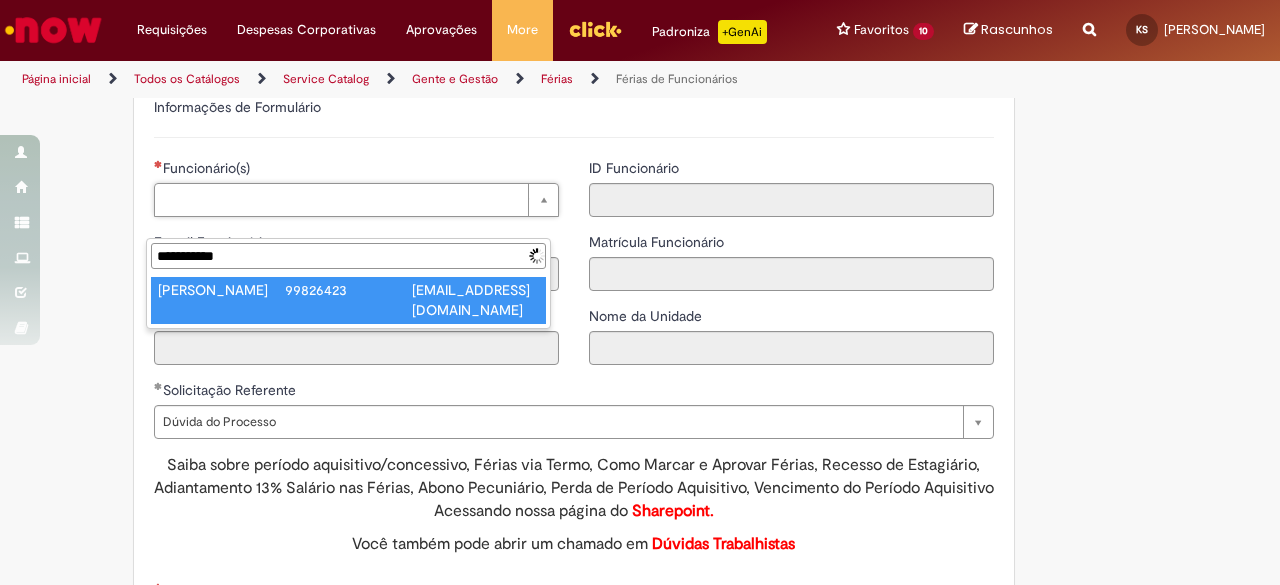 type on "**********" 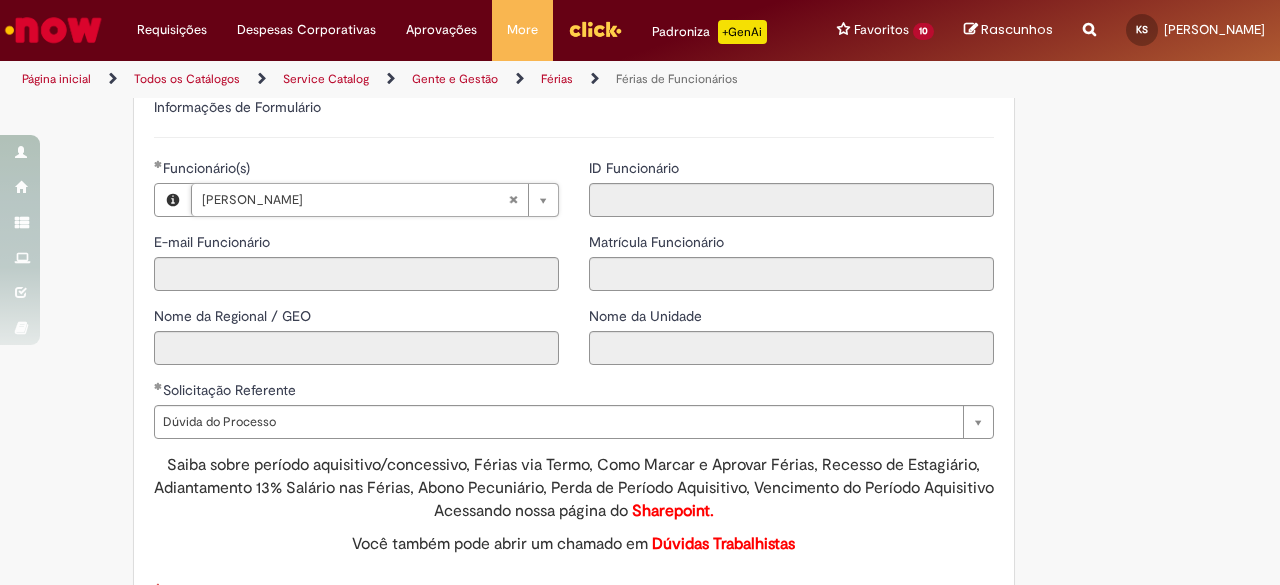 type on "**********" 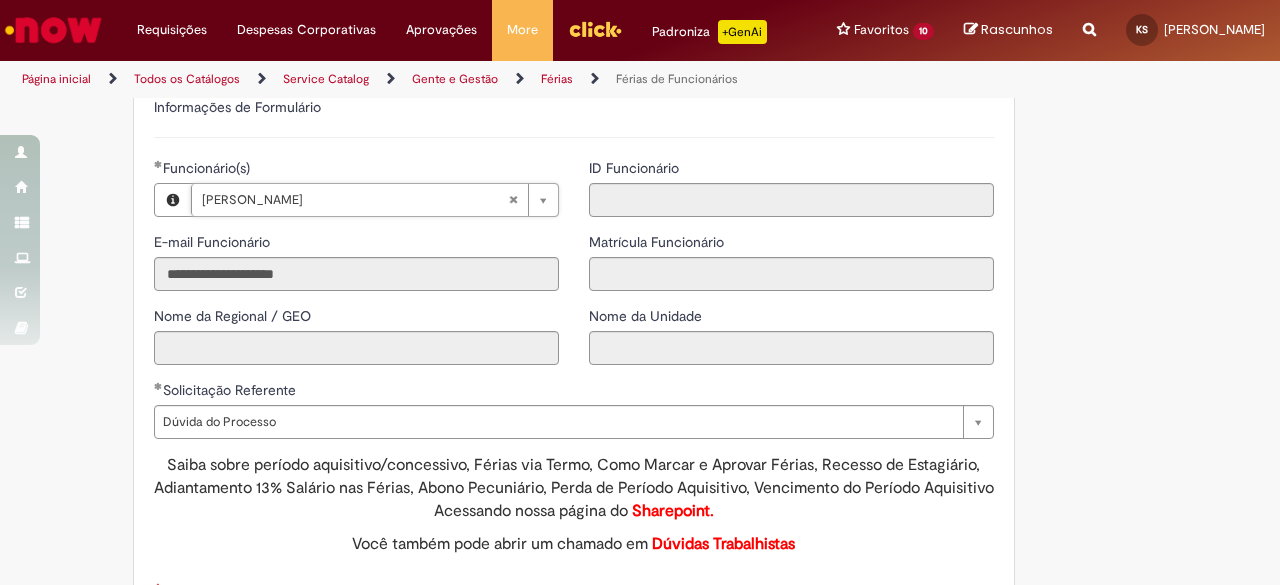 type on "**" 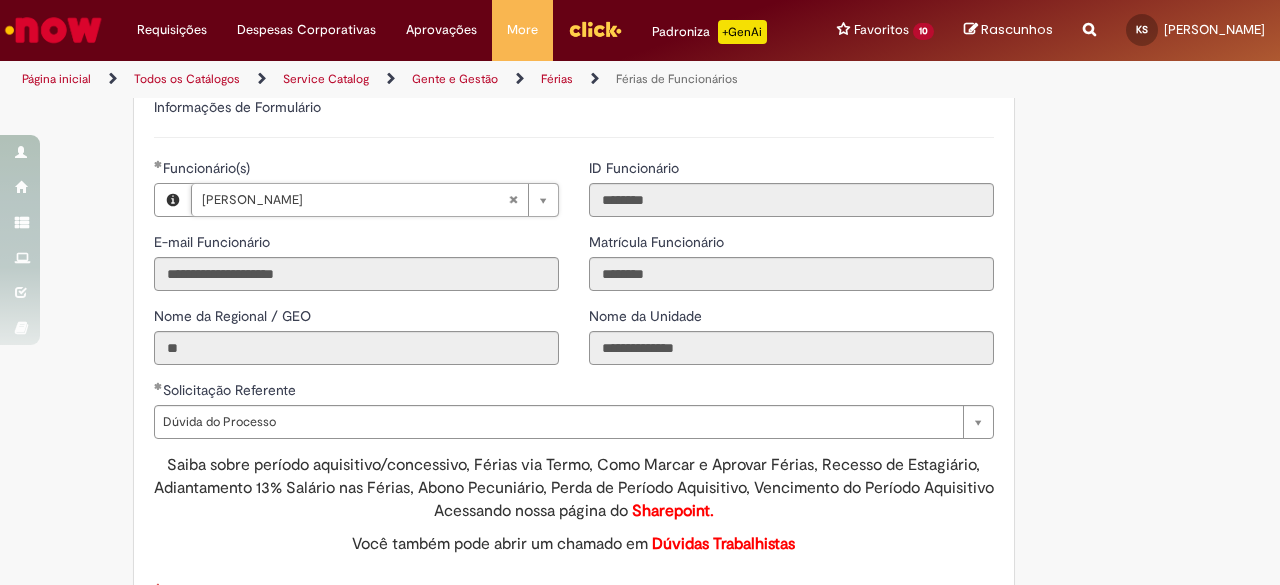 scroll, scrollTop: 1700, scrollLeft: 0, axis: vertical 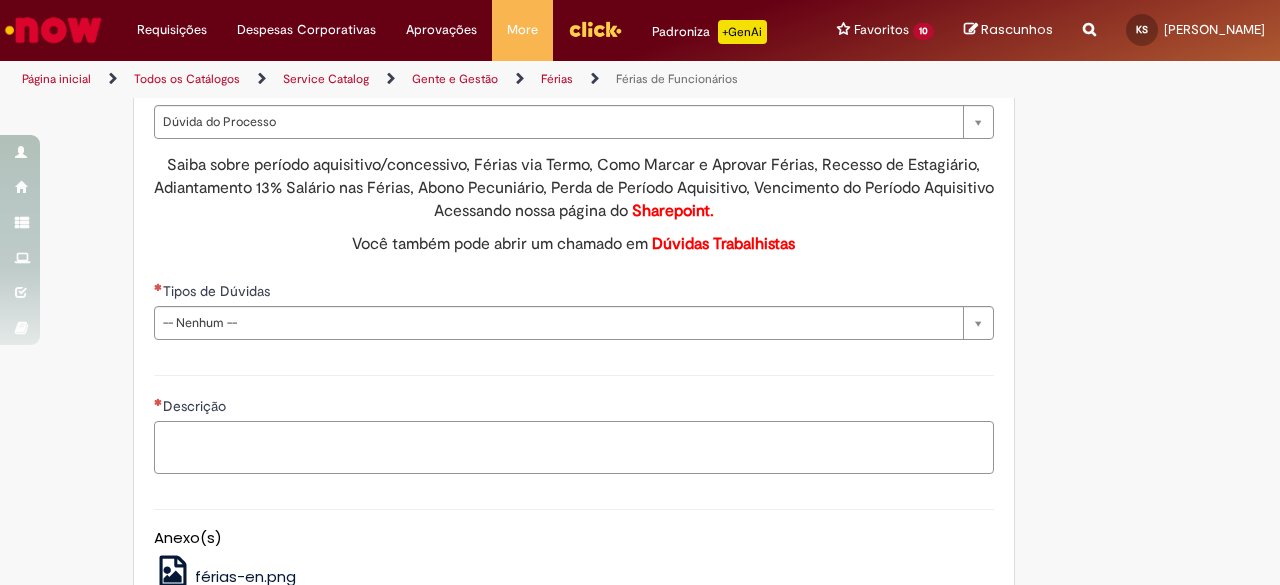 click on "Descrição" at bounding box center (574, 447) 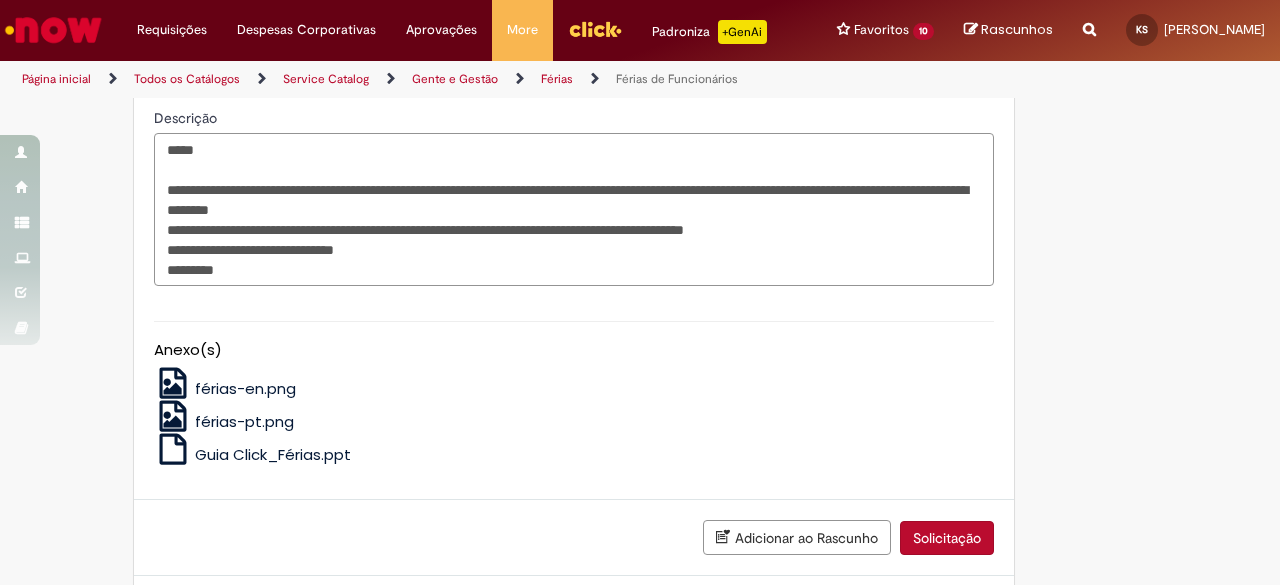 scroll, scrollTop: 2006, scrollLeft: 0, axis: vertical 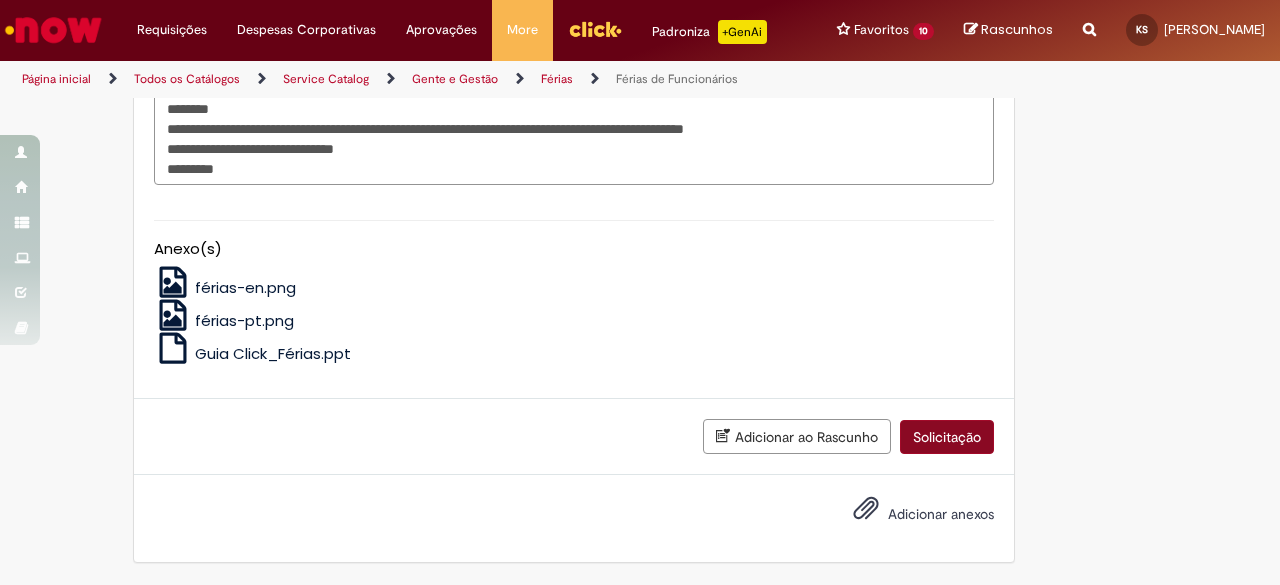 type on "**********" 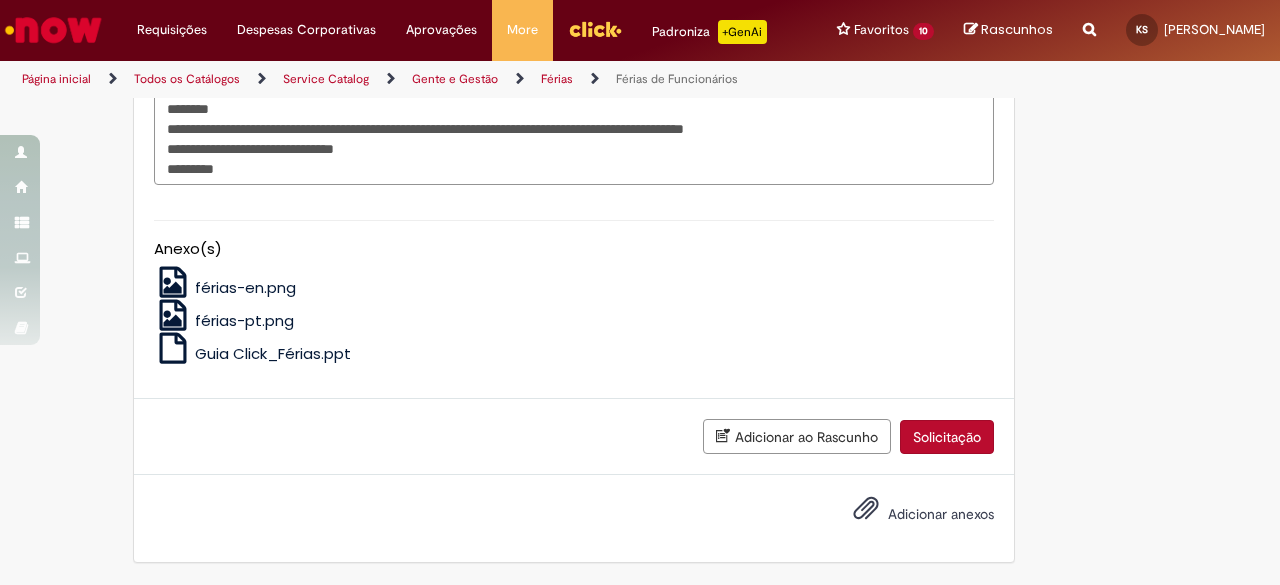 click on "Solicitação" at bounding box center [947, 437] 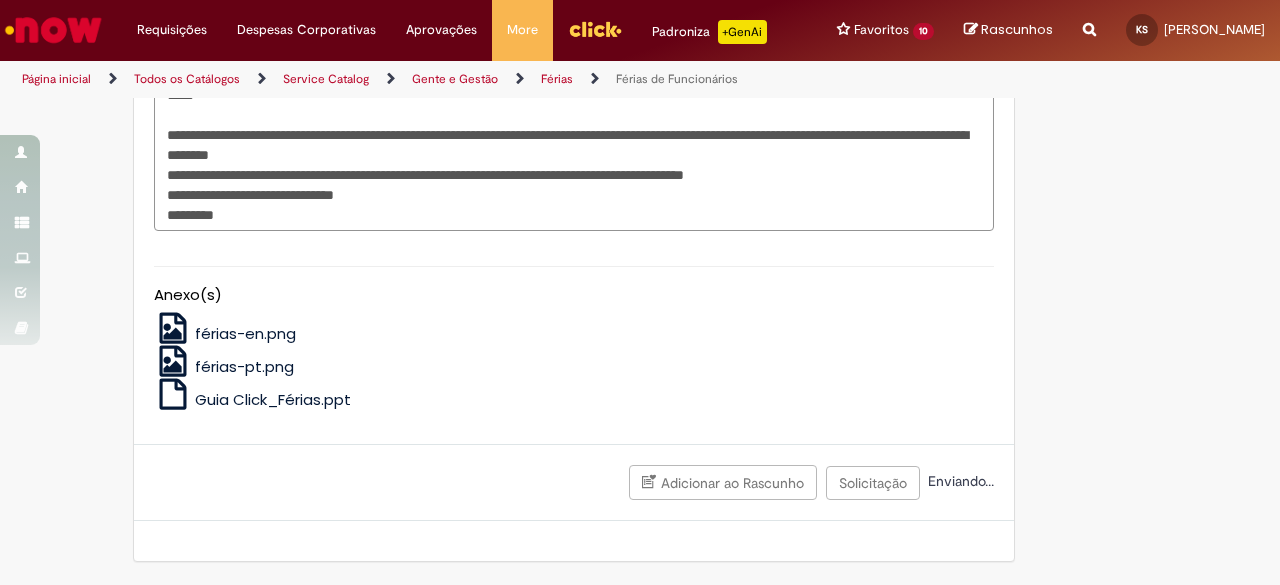 scroll, scrollTop: 1690, scrollLeft: 0, axis: vertical 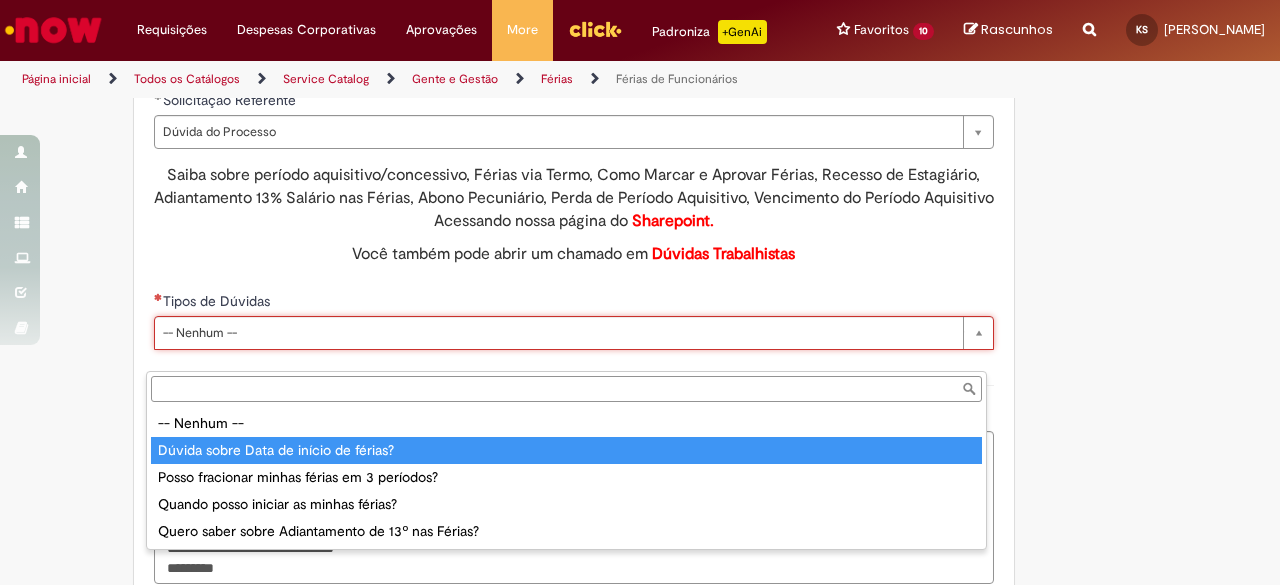 type on "**********" 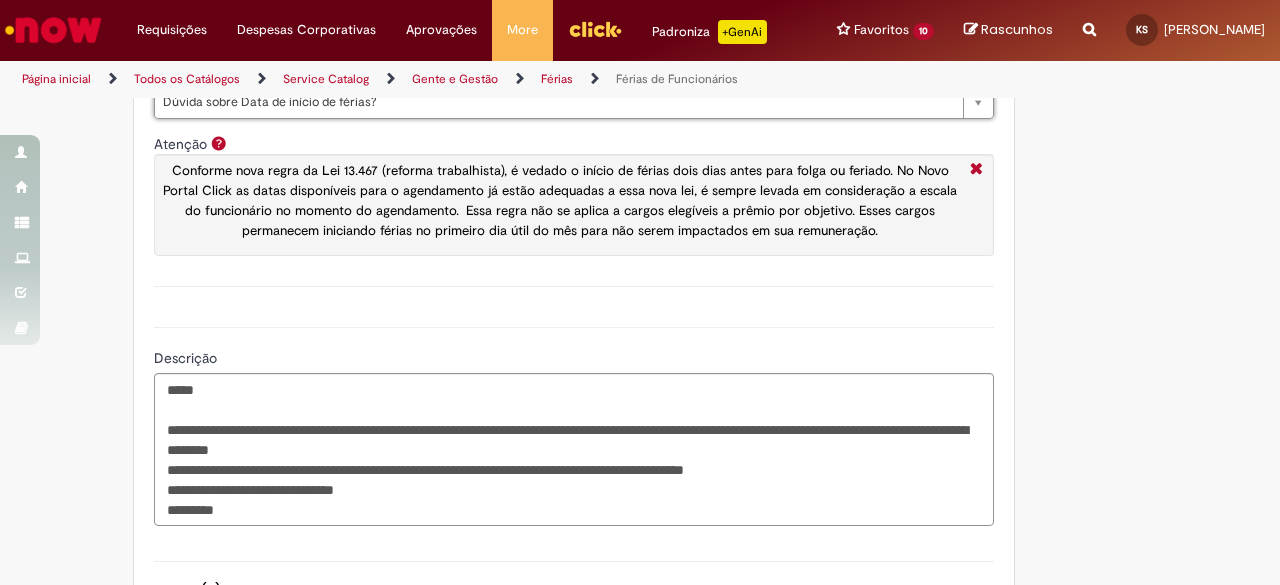 scroll, scrollTop: 1890, scrollLeft: 0, axis: vertical 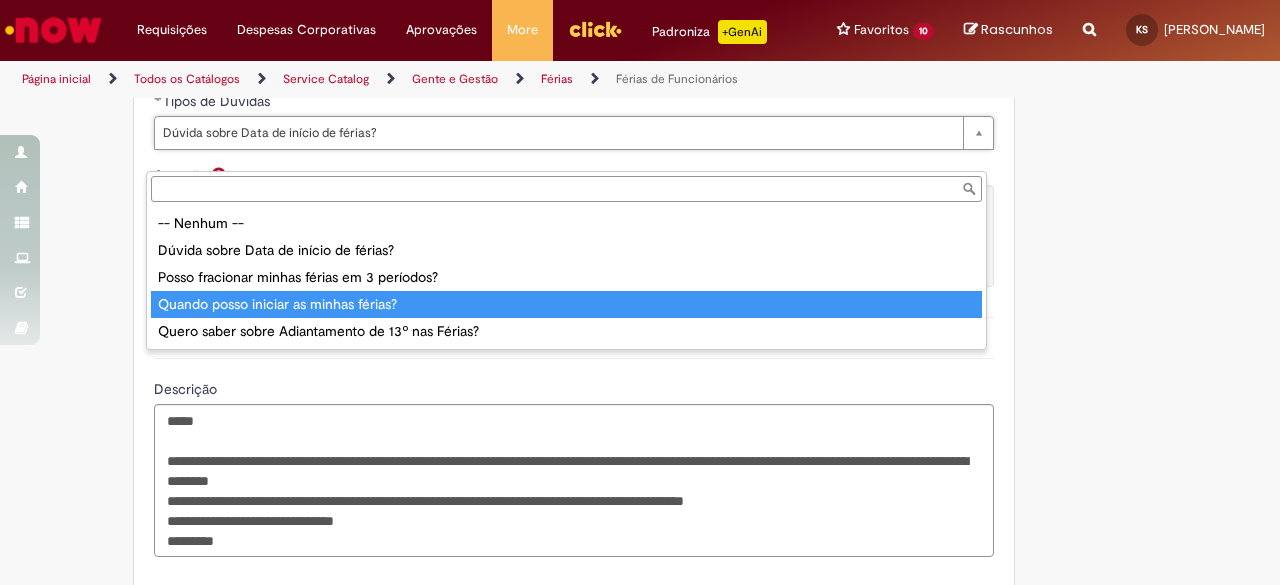 type on "**********" 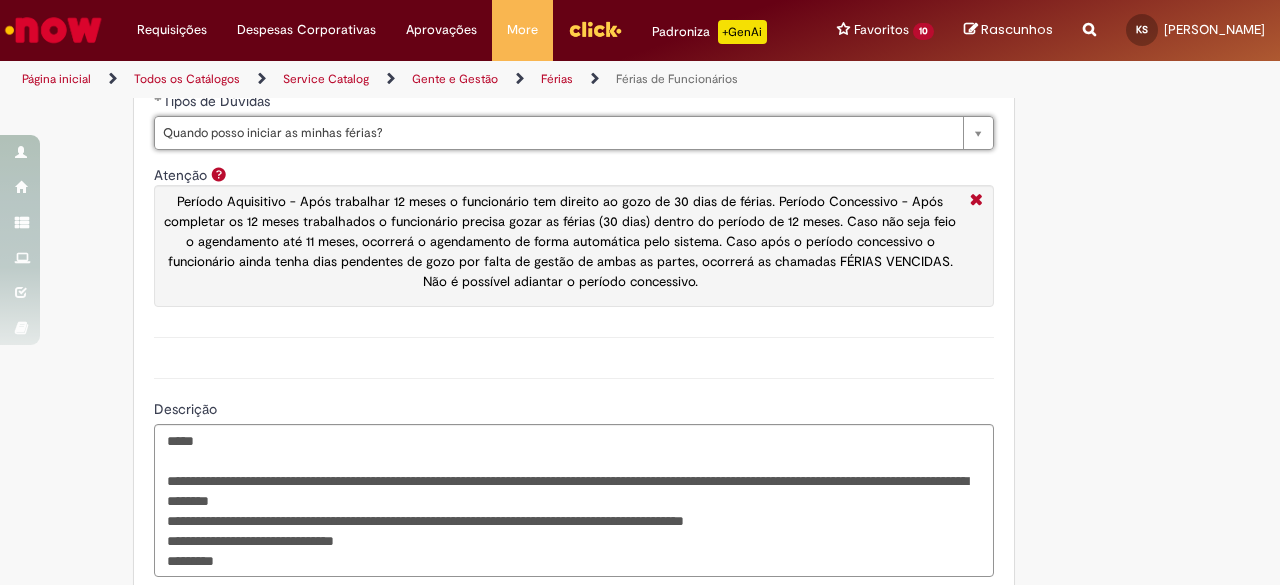 scroll, scrollTop: 0, scrollLeft: 234, axis: horizontal 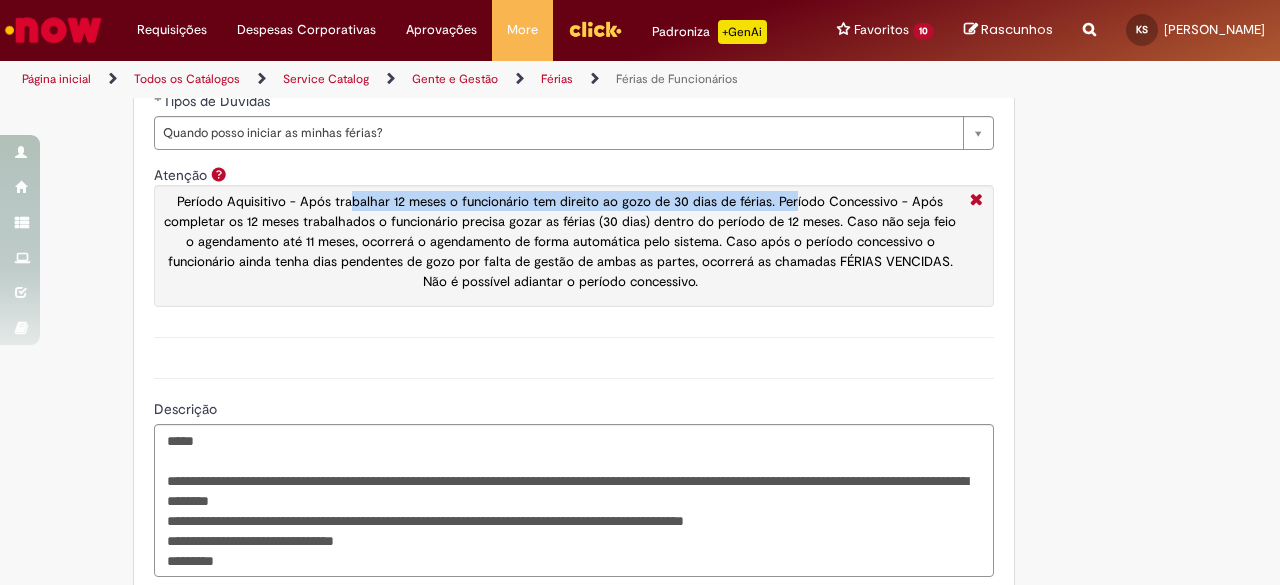 drag, startPoint x: 346, startPoint y: 227, endPoint x: 825, endPoint y: 233, distance: 479.03757 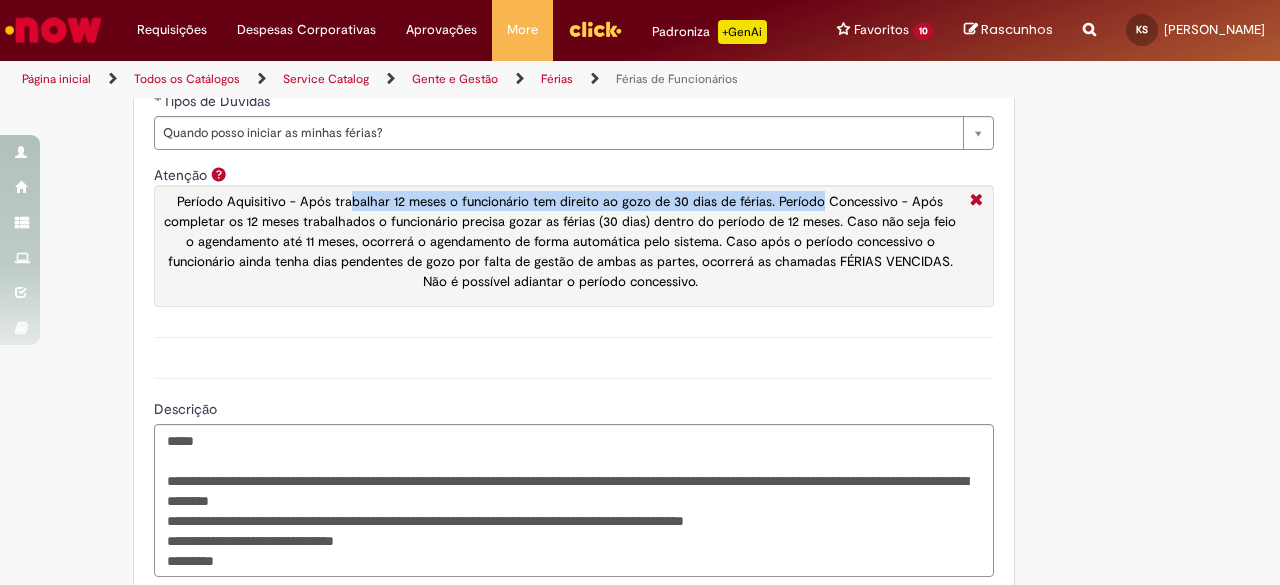 click on "Período Aquisitivo - Após trabalhar 12 meses o funcionário tem direito ao gozo de 30 dias de férias. Período Concessivo - Após completar os 12 meses trabalhados o funcionário precisa gozar as férias (30 dias) dentro do período de 12 meses. Caso não seja feio o agendamento até 11 meses, ocorrerá o agendamento de forma automática pelo sistema. Caso após o período concessivo o funcionário ainda tenha dias pendentes de gozo por falta de gestão de ambas as partes, ocorrerá as chamadas FÉRIAS VENCIDAS. Não é possível adiantar o período concessivo." at bounding box center [560, 241] 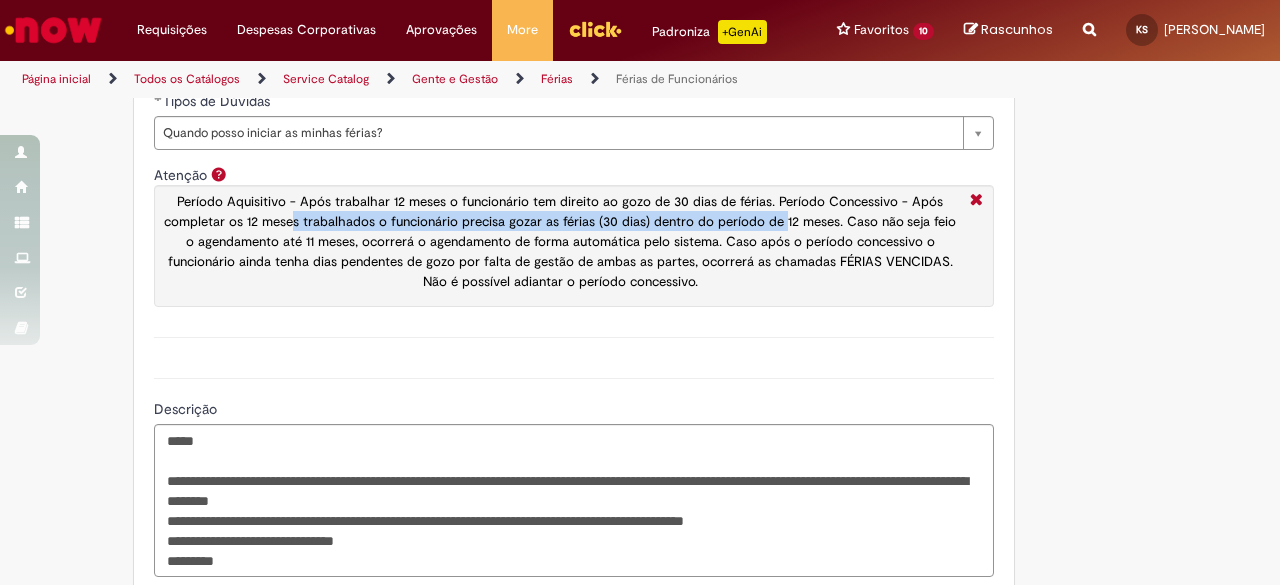 drag, startPoint x: 283, startPoint y: 251, endPoint x: 820, endPoint y: 247, distance: 537.0149 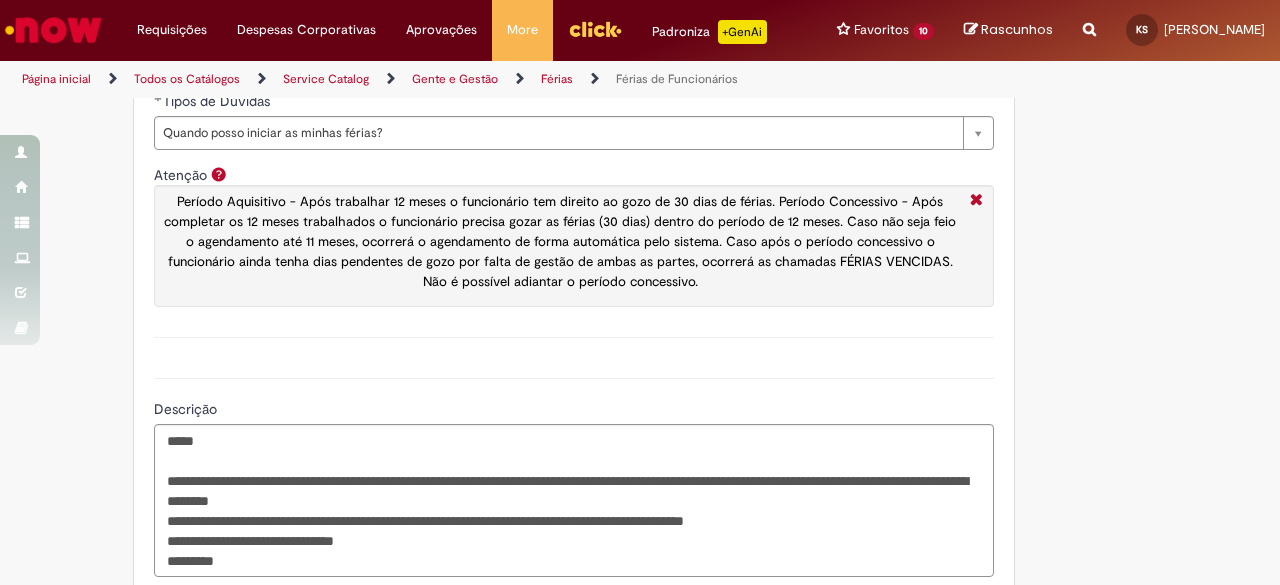 drag, startPoint x: 820, startPoint y: 271, endPoint x: 698, endPoint y: 266, distance: 122.10242 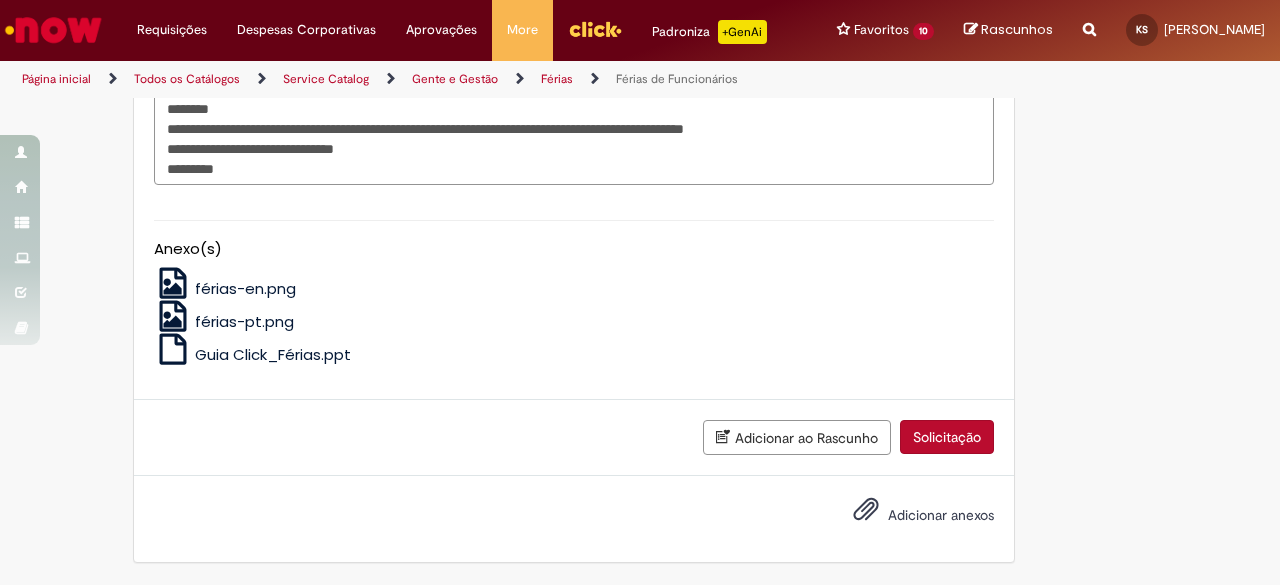 click on "Solicitação" at bounding box center (947, 437) 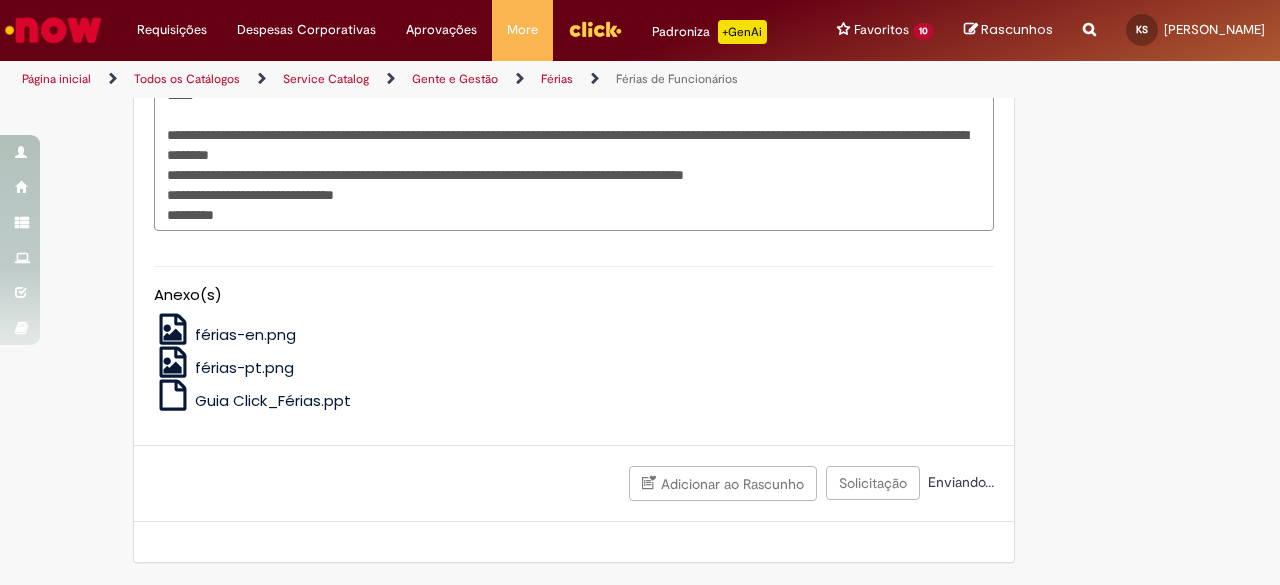 scroll, scrollTop: 2258, scrollLeft: 0, axis: vertical 